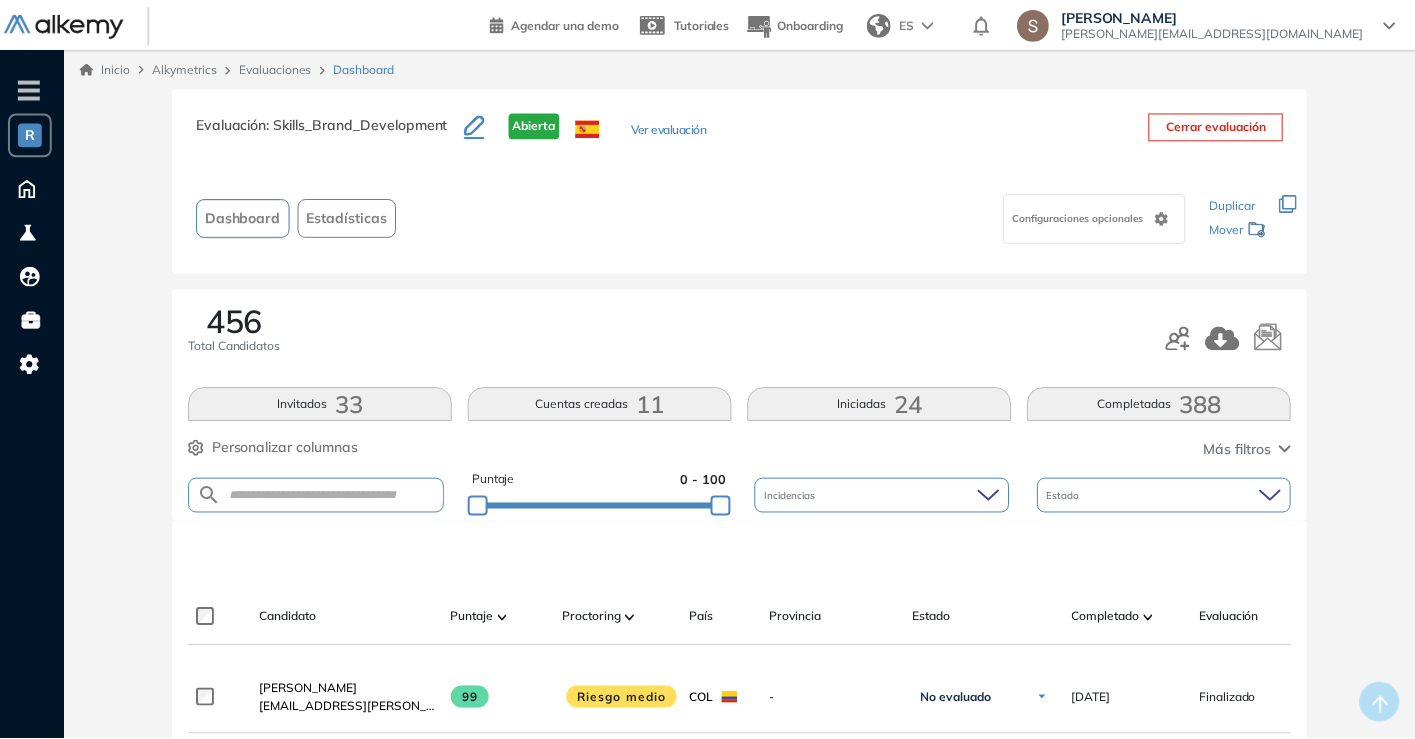 scroll, scrollTop: 0, scrollLeft: 0, axis: both 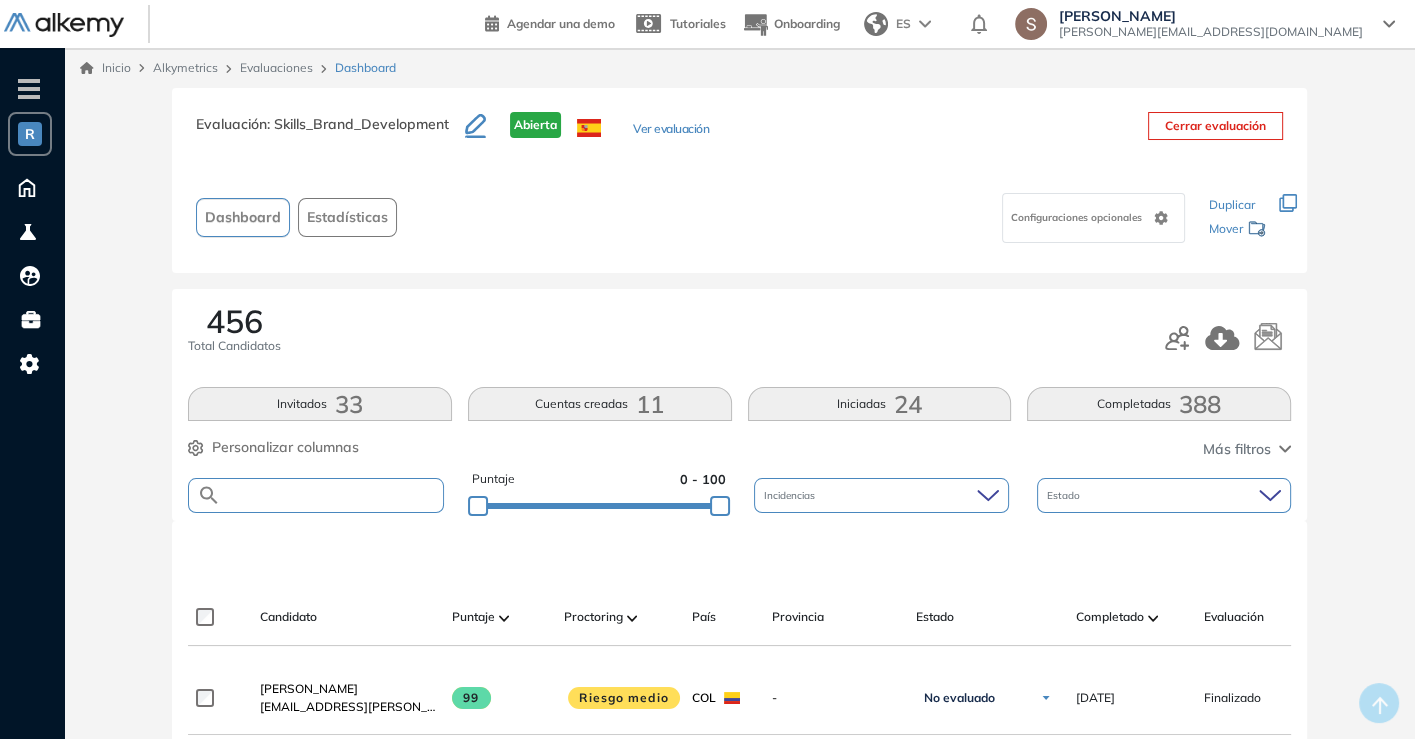click at bounding box center [332, 495] 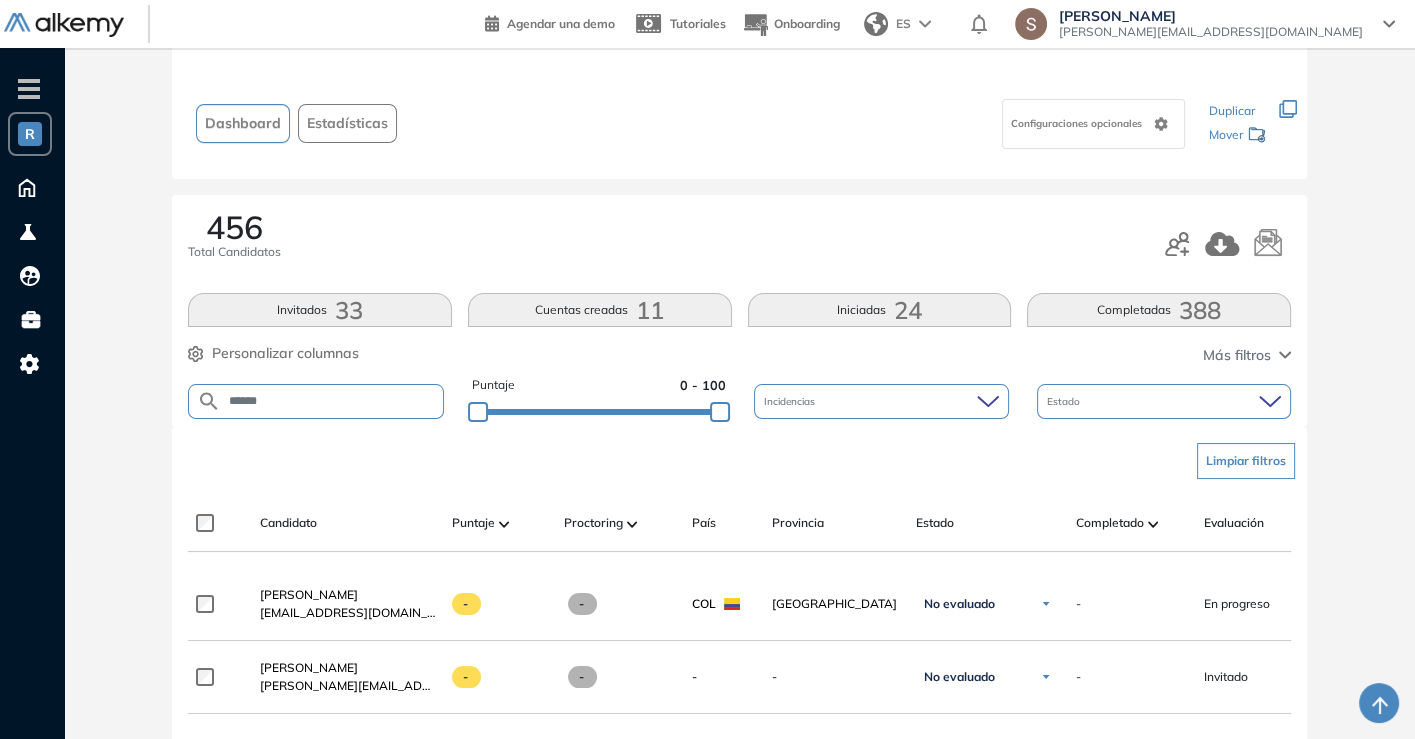 scroll, scrollTop: 170, scrollLeft: 0, axis: vertical 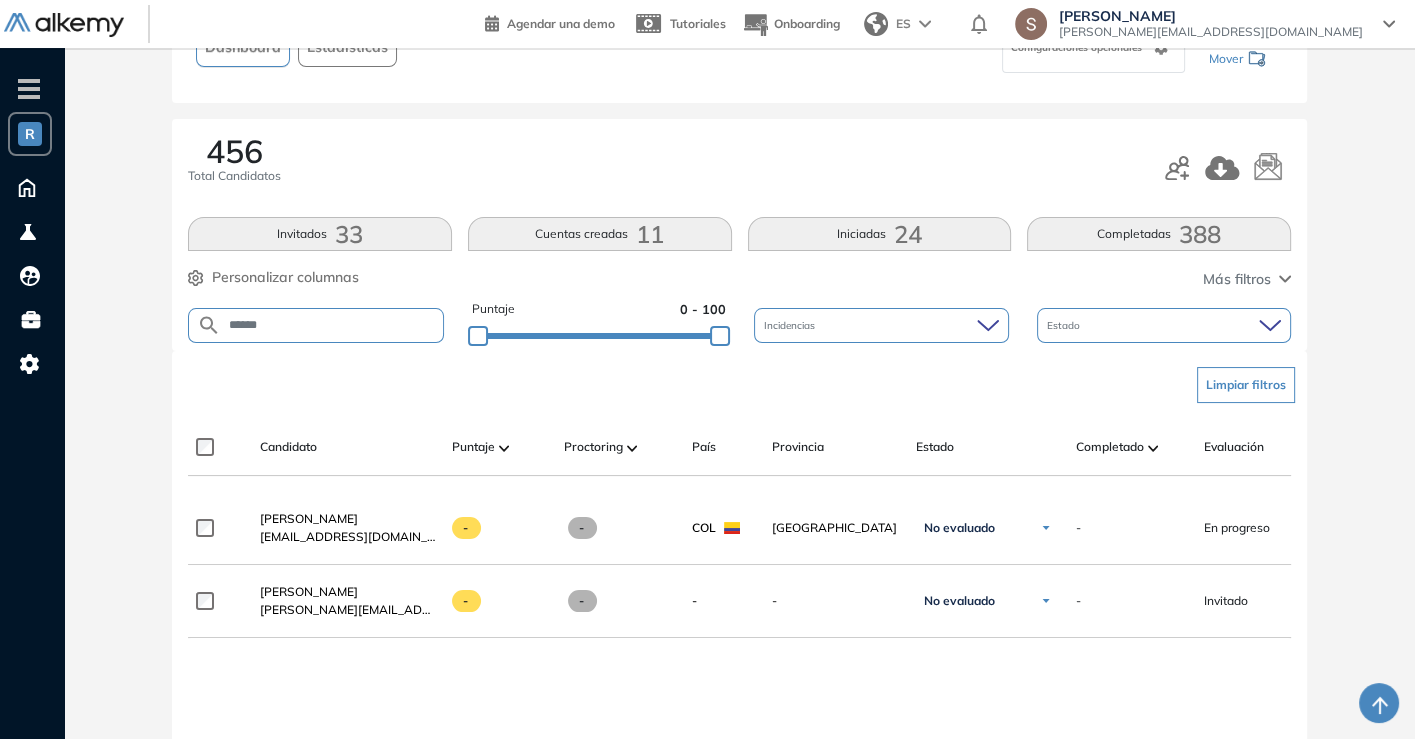 click on "******" at bounding box center [332, 325] 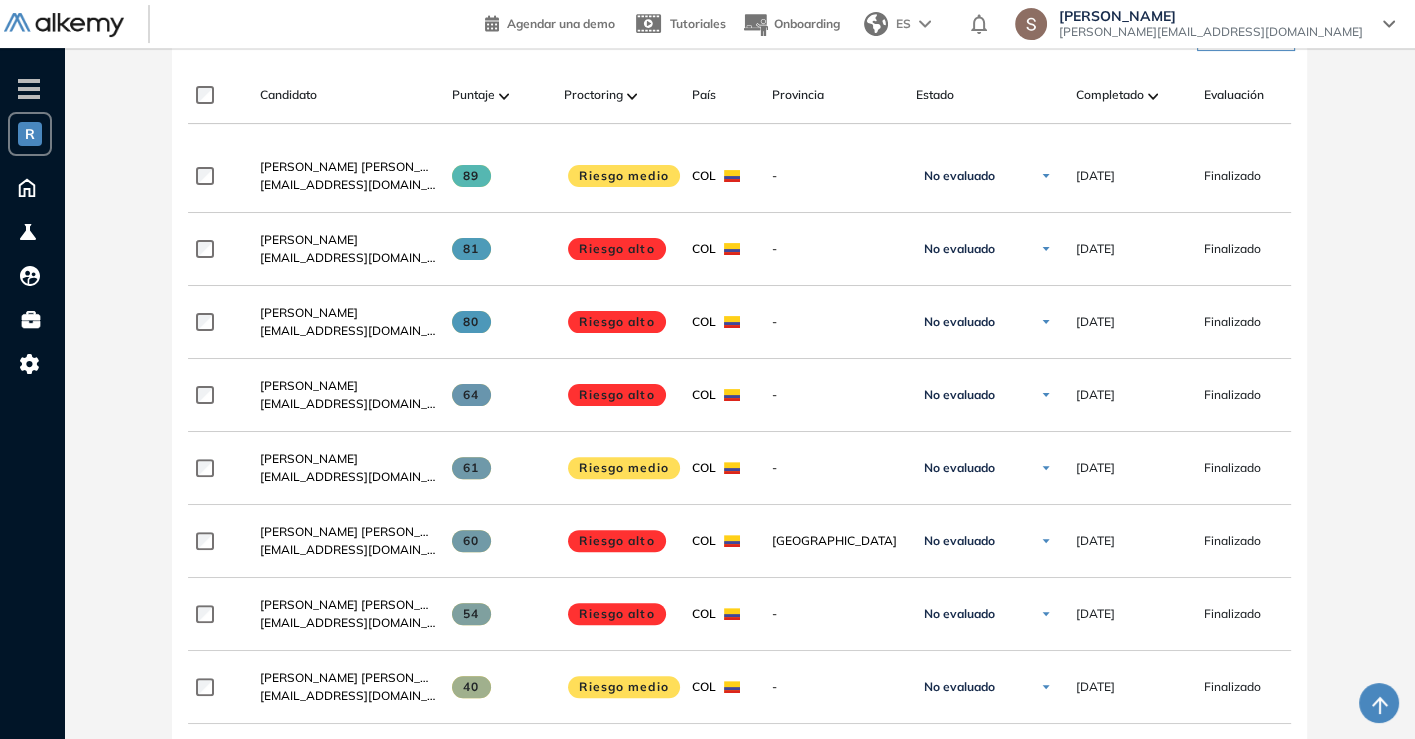 scroll, scrollTop: 455, scrollLeft: 0, axis: vertical 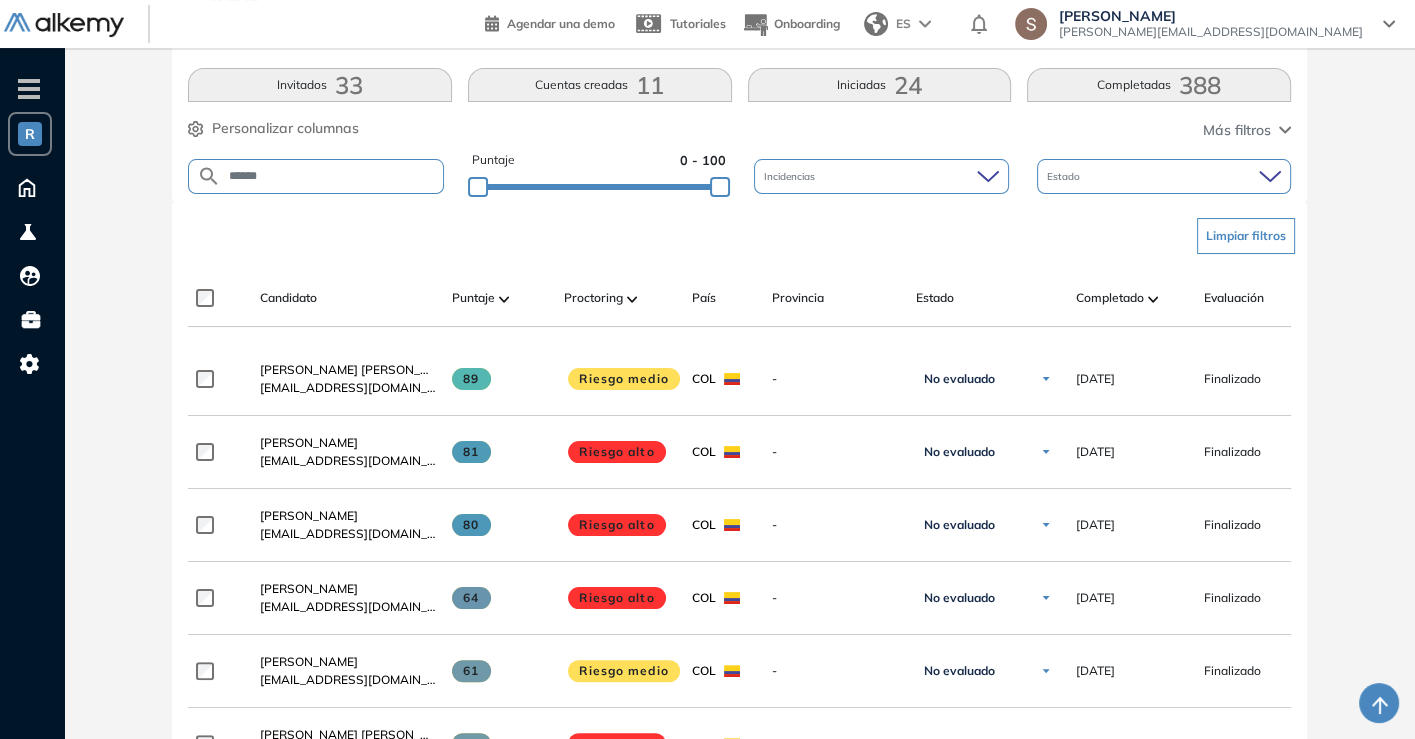 click on "******" at bounding box center (332, 176) 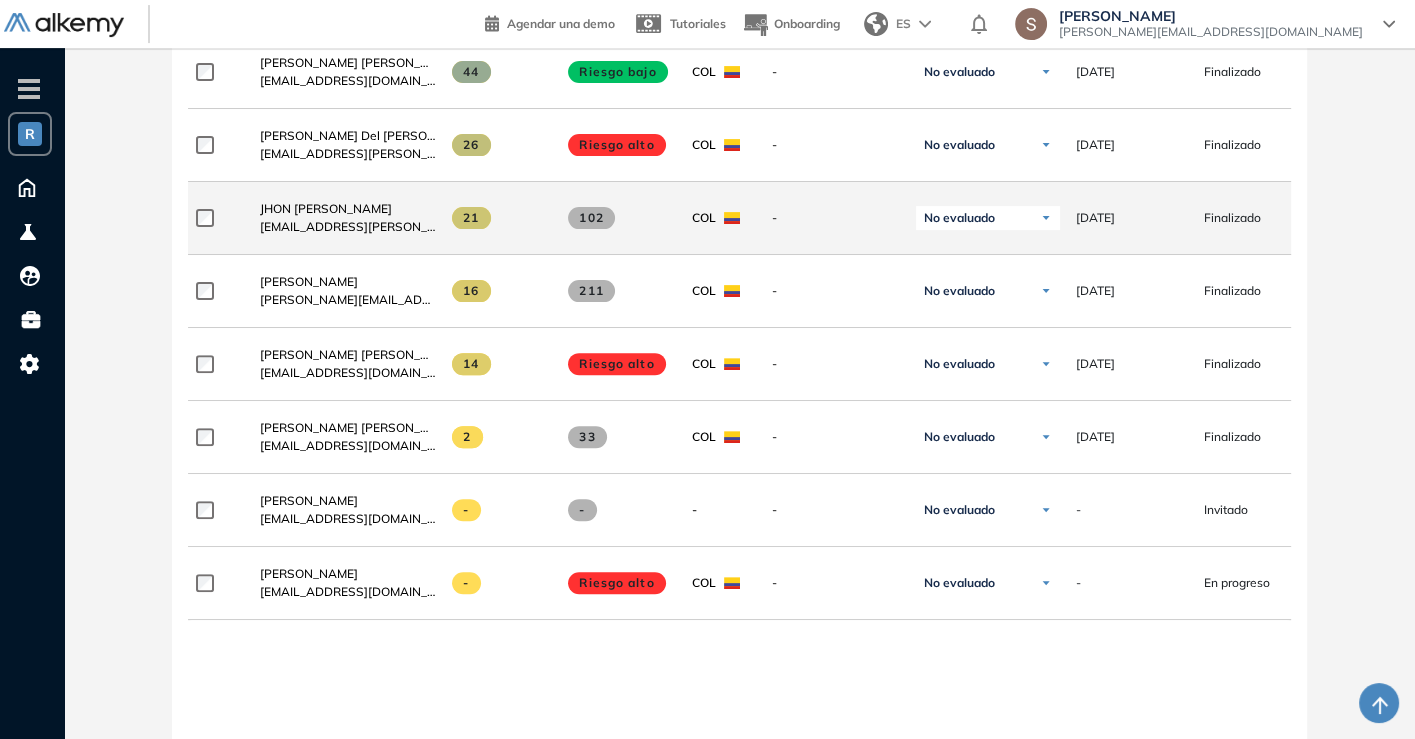scroll, scrollTop: 628, scrollLeft: 0, axis: vertical 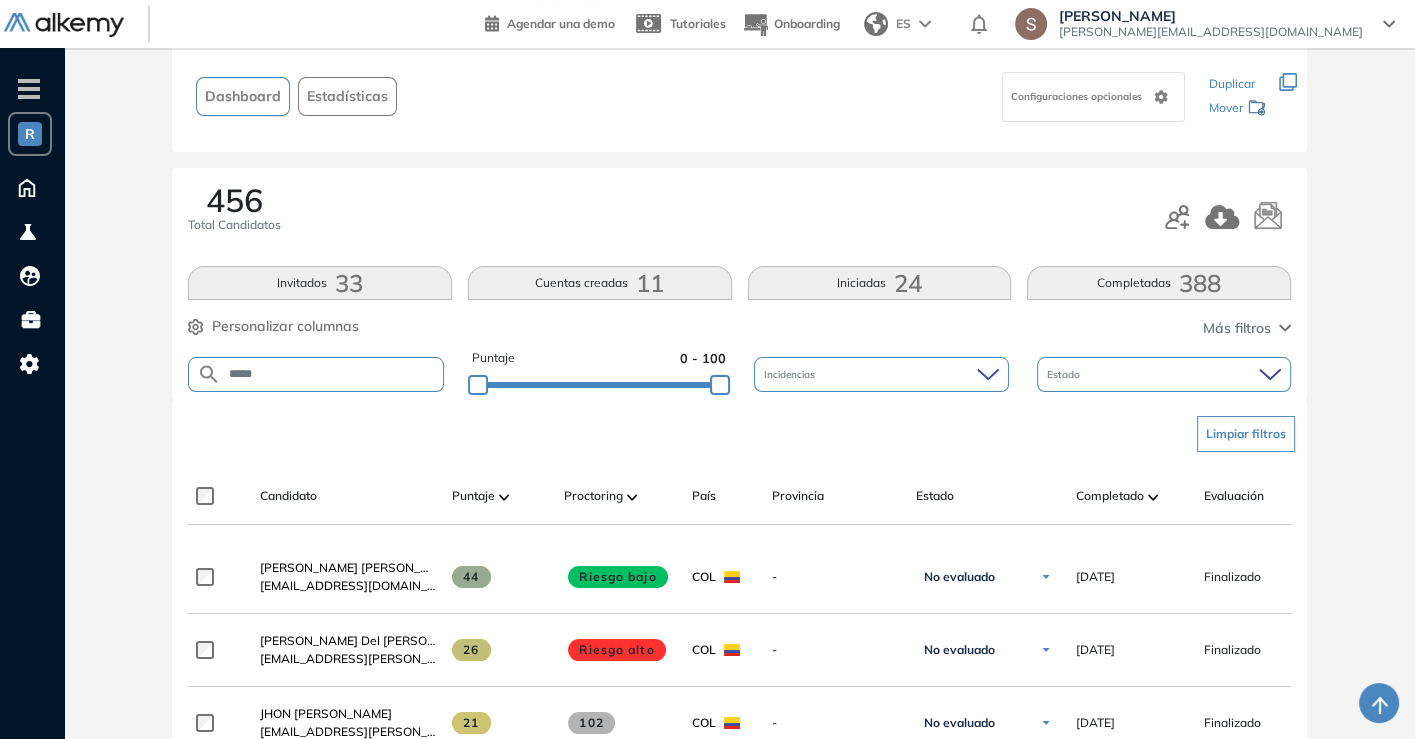 click on "*****" at bounding box center [332, 374] 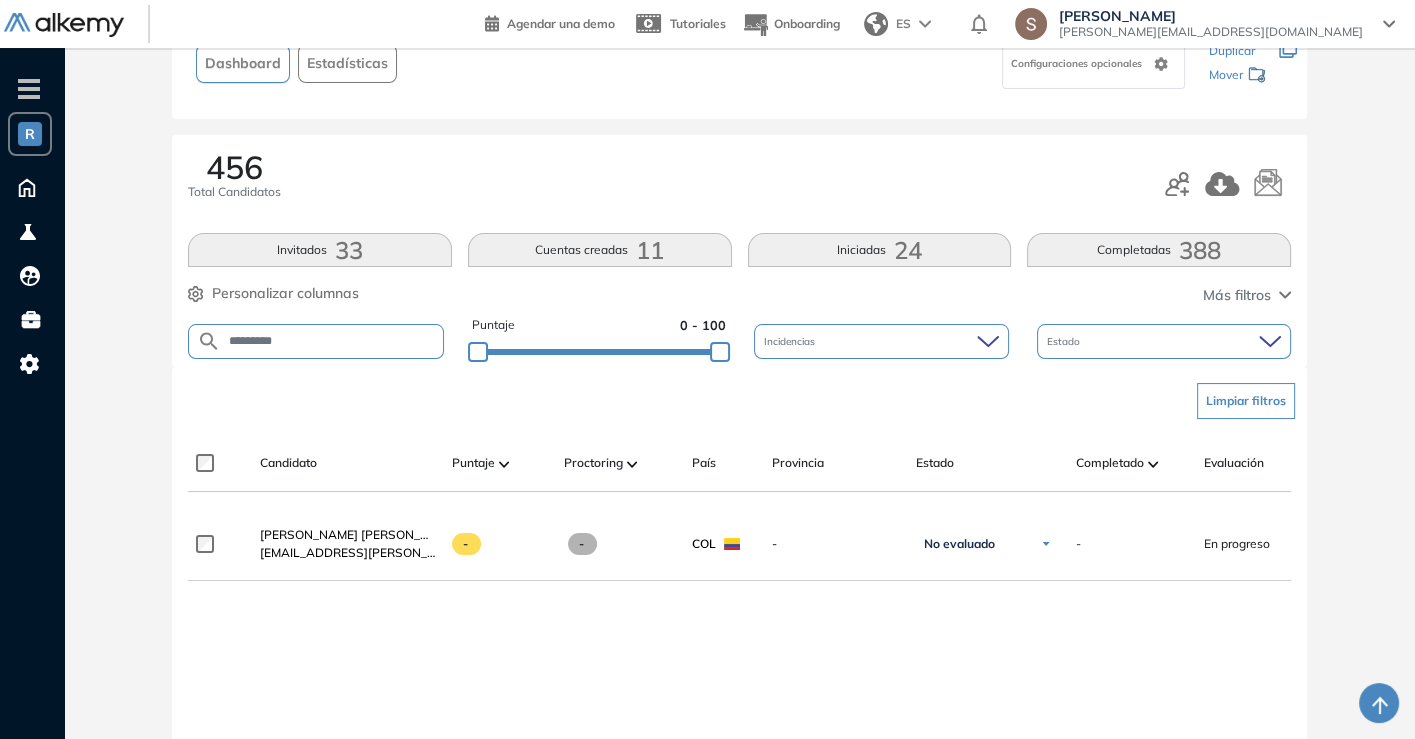 scroll, scrollTop: 157, scrollLeft: 0, axis: vertical 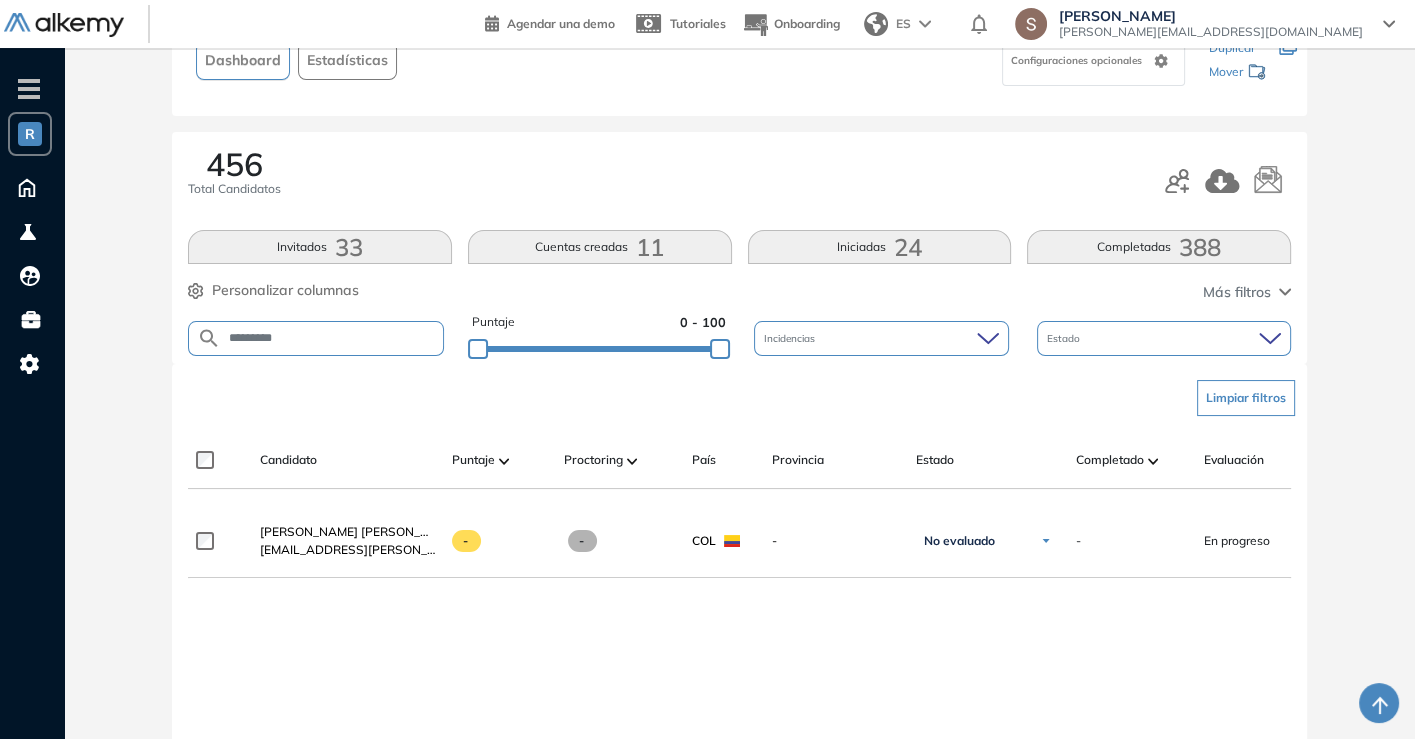 click on "*********" at bounding box center [332, 338] 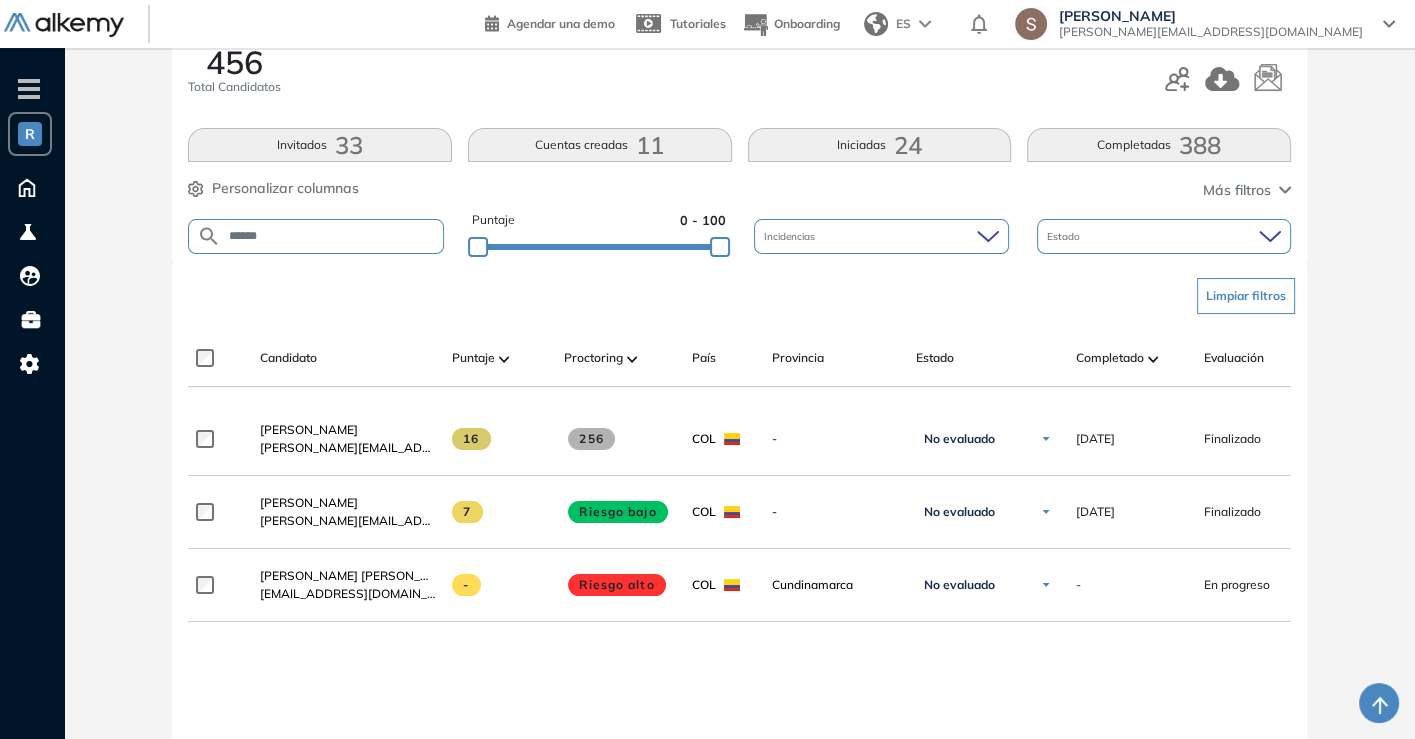 scroll, scrollTop: 261, scrollLeft: 0, axis: vertical 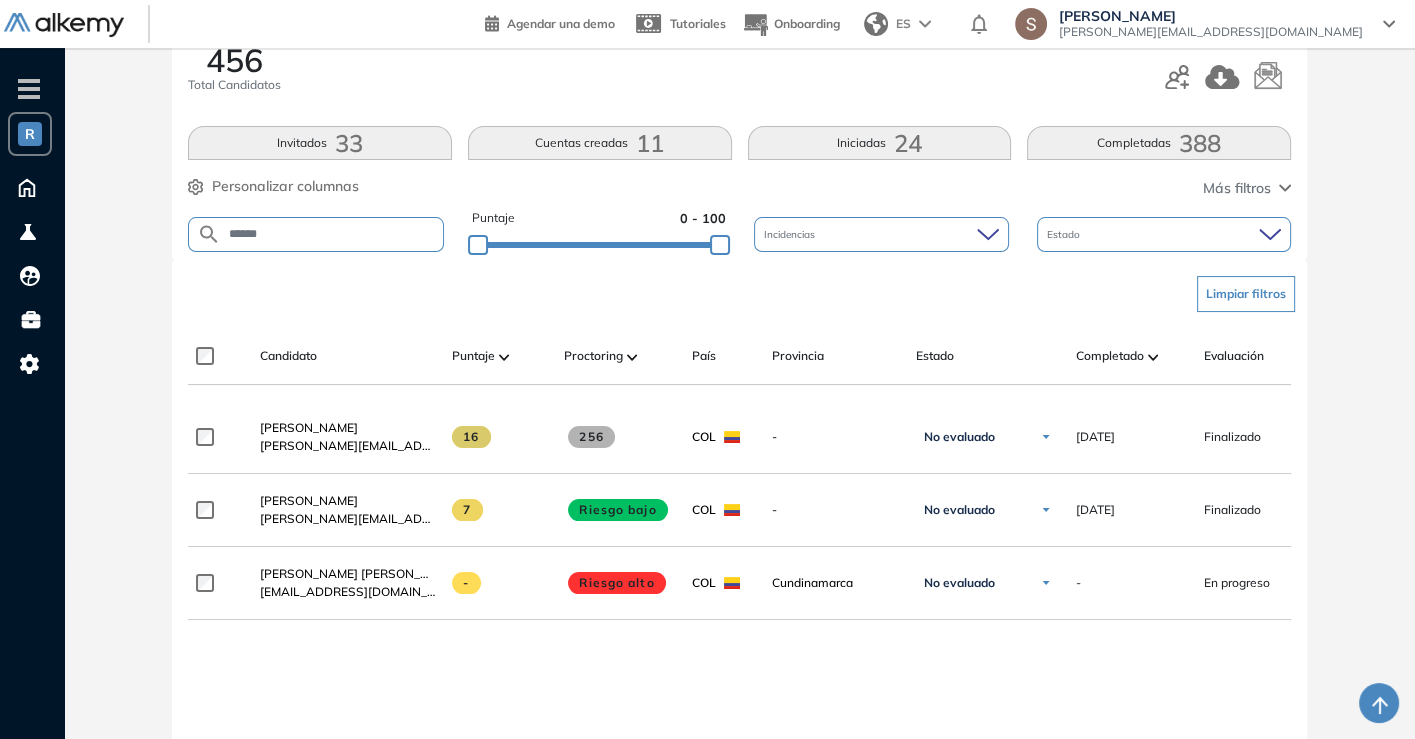 click on "******" at bounding box center [332, 234] 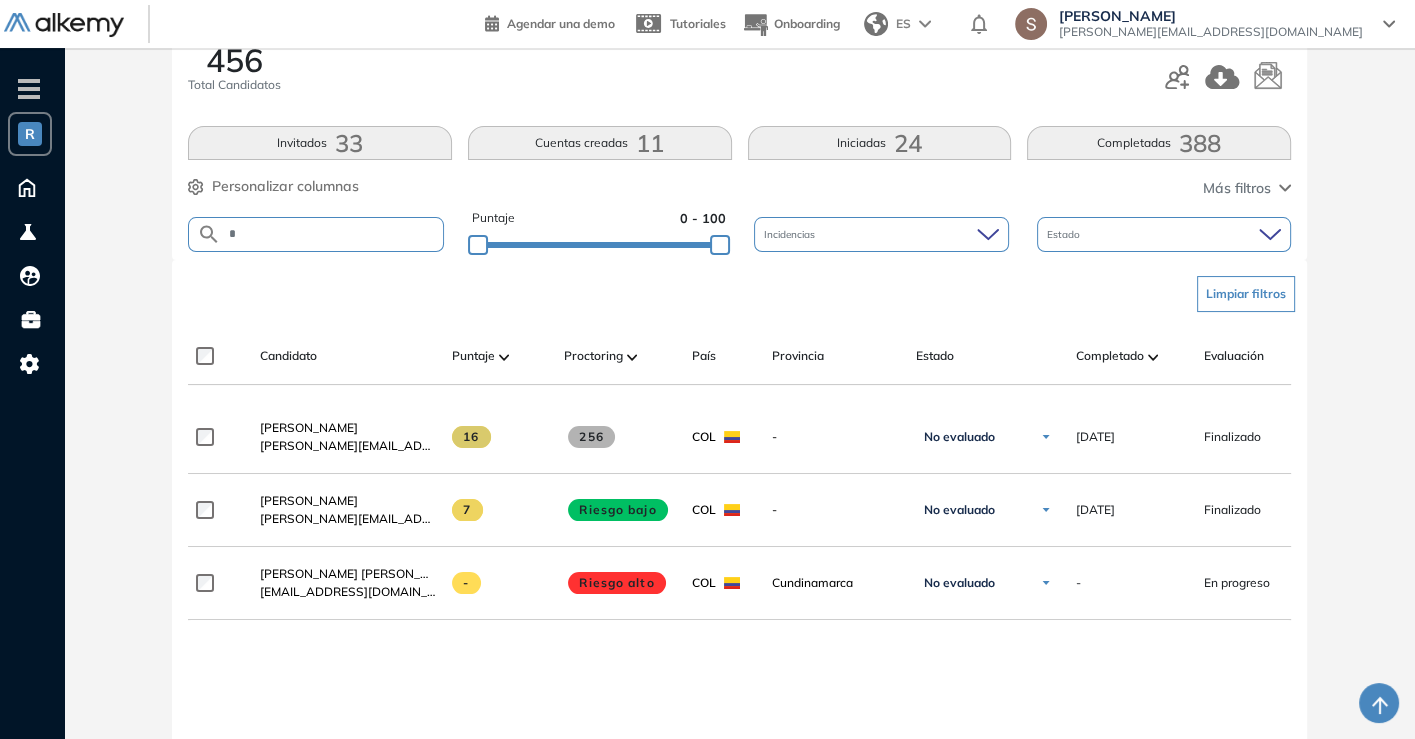 click on "*" at bounding box center [332, 234] 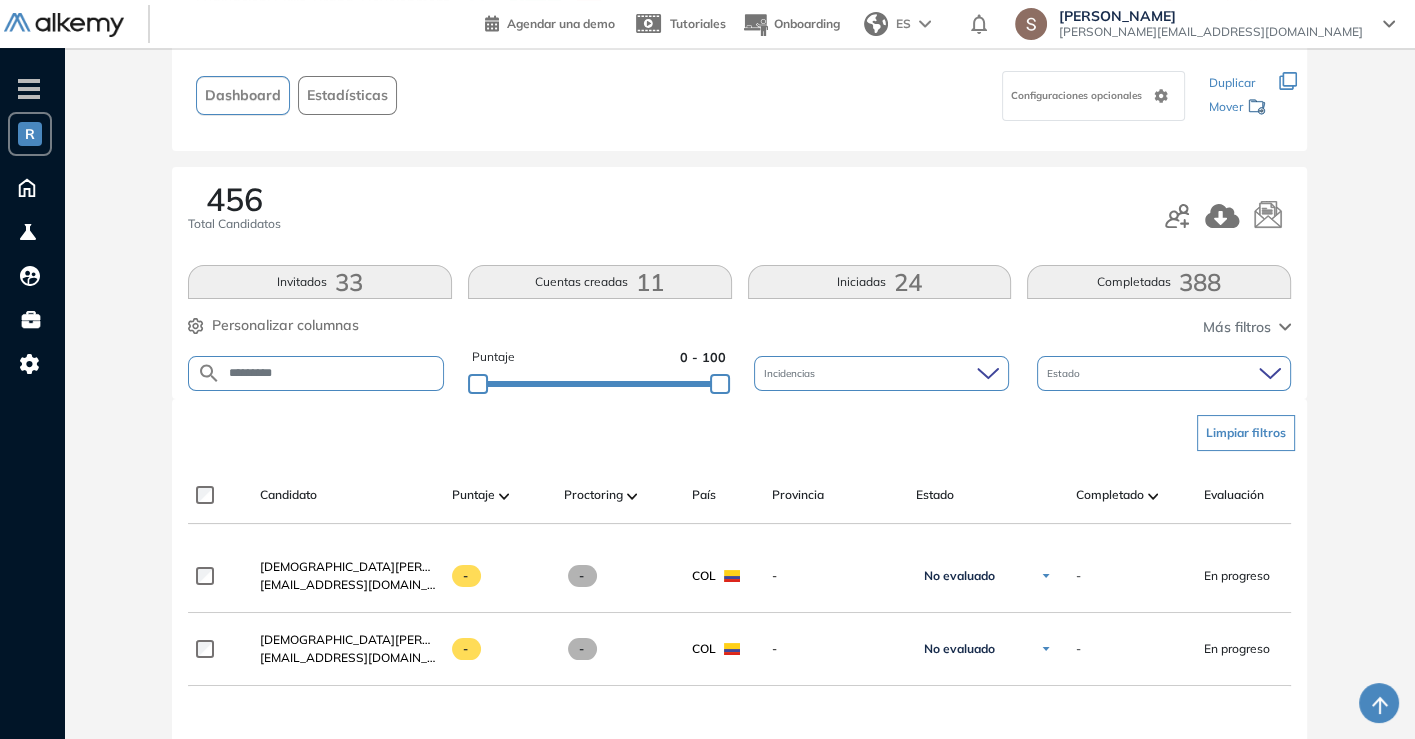 scroll, scrollTop: 123, scrollLeft: 0, axis: vertical 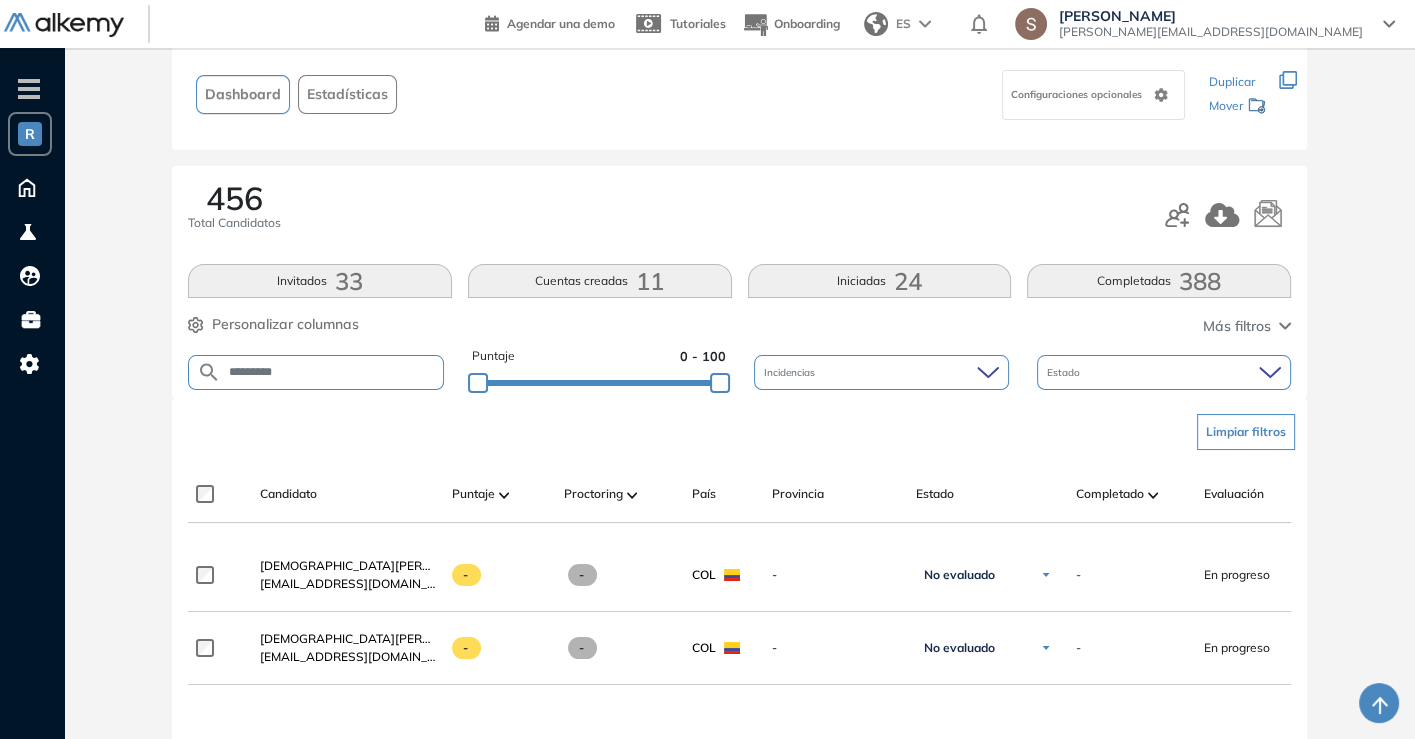 click on "*********" at bounding box center [332, 372] 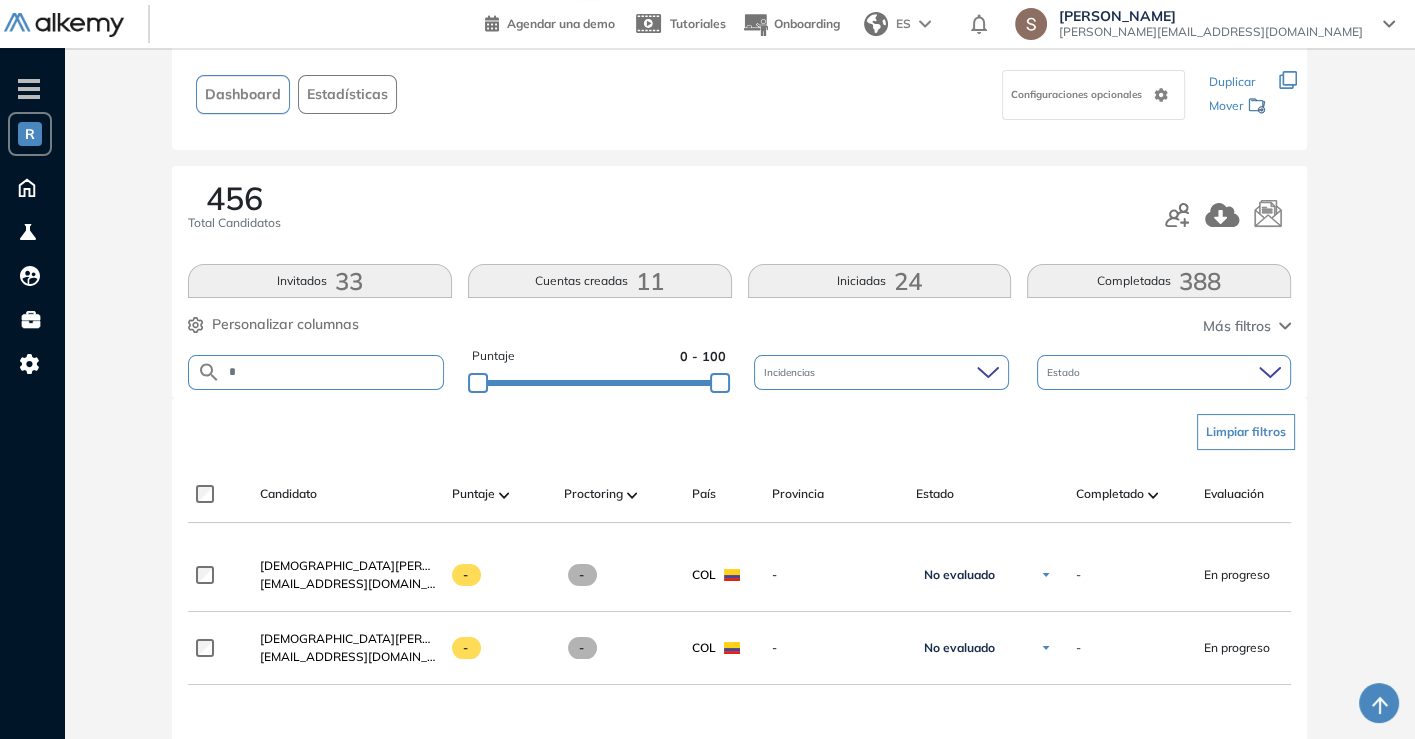 click on "*" at bounding box center [332, 372] 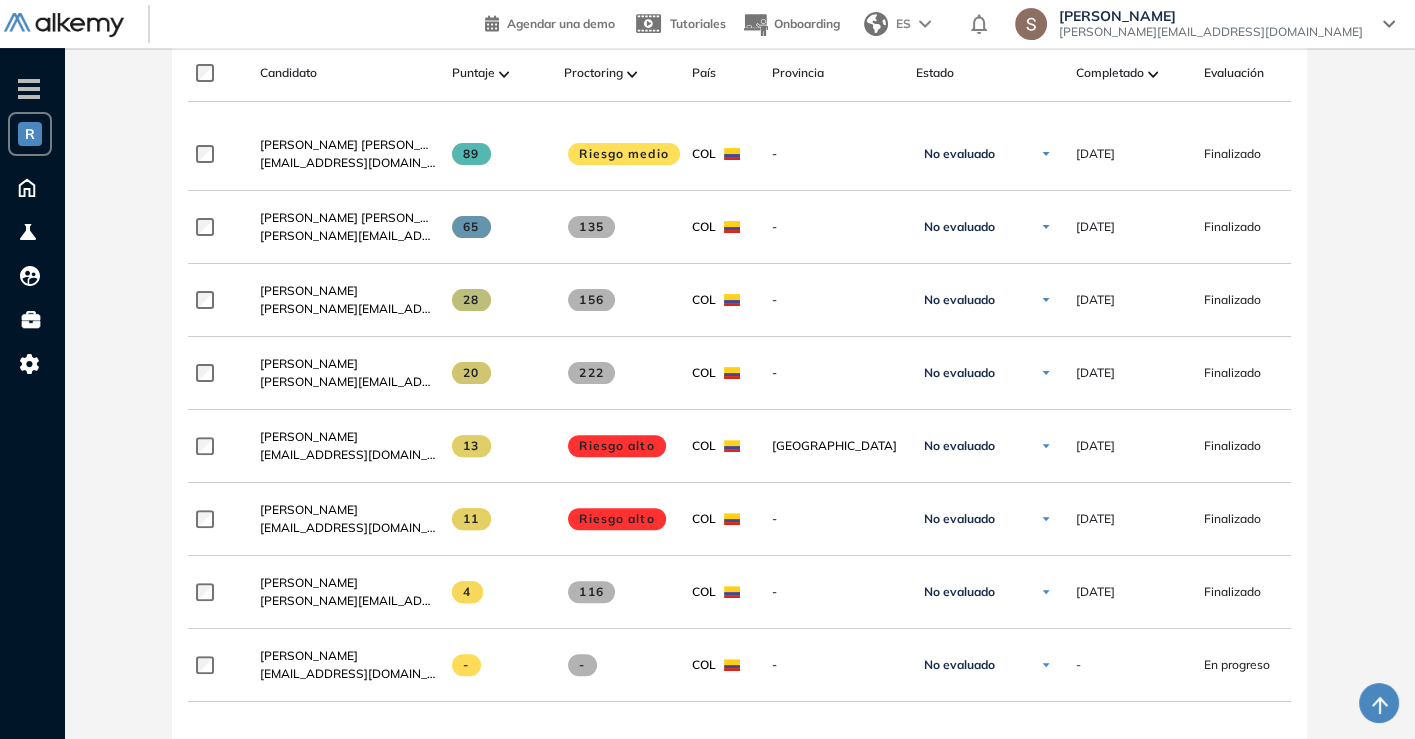 scroll, scrollTop: 565, scrollLeft: 0, axis: vertical 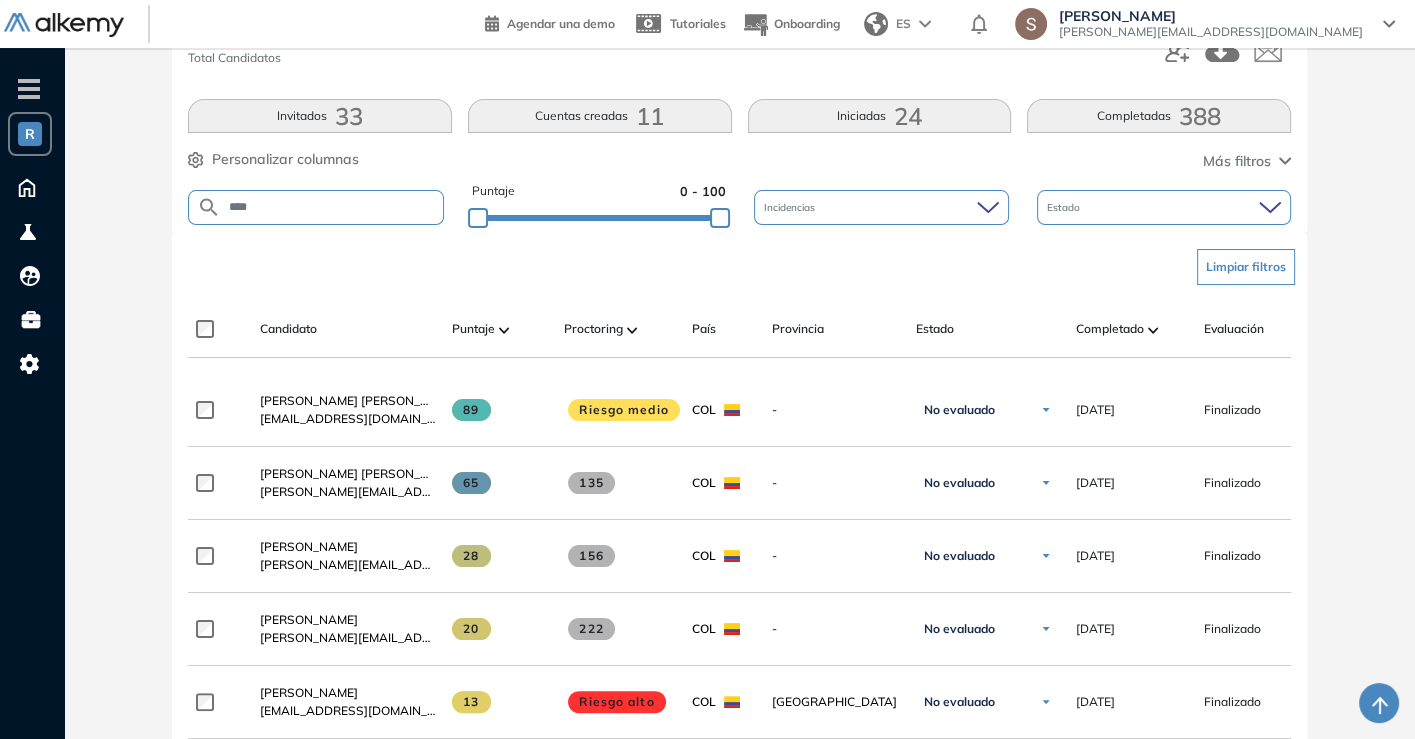 click on "****" at bounding box center [332, 207] 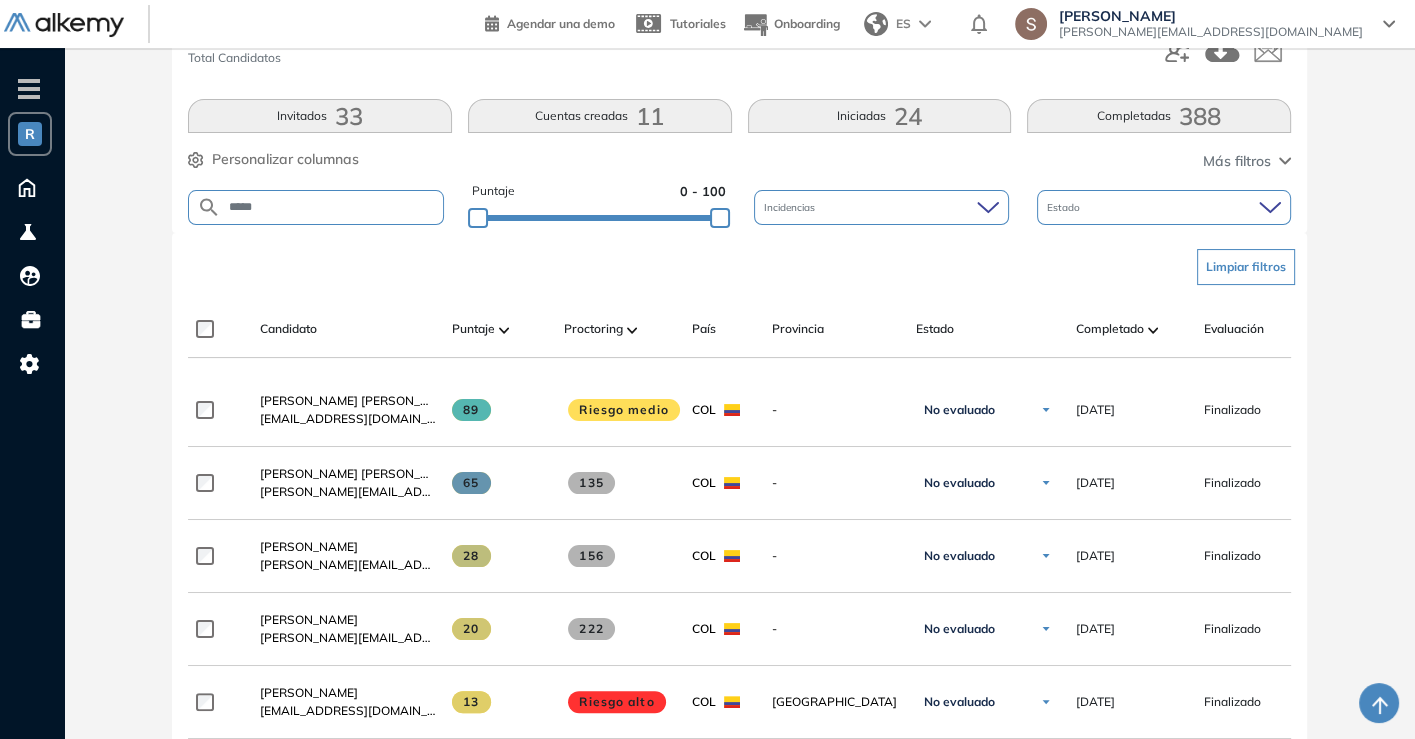 type on "*****" 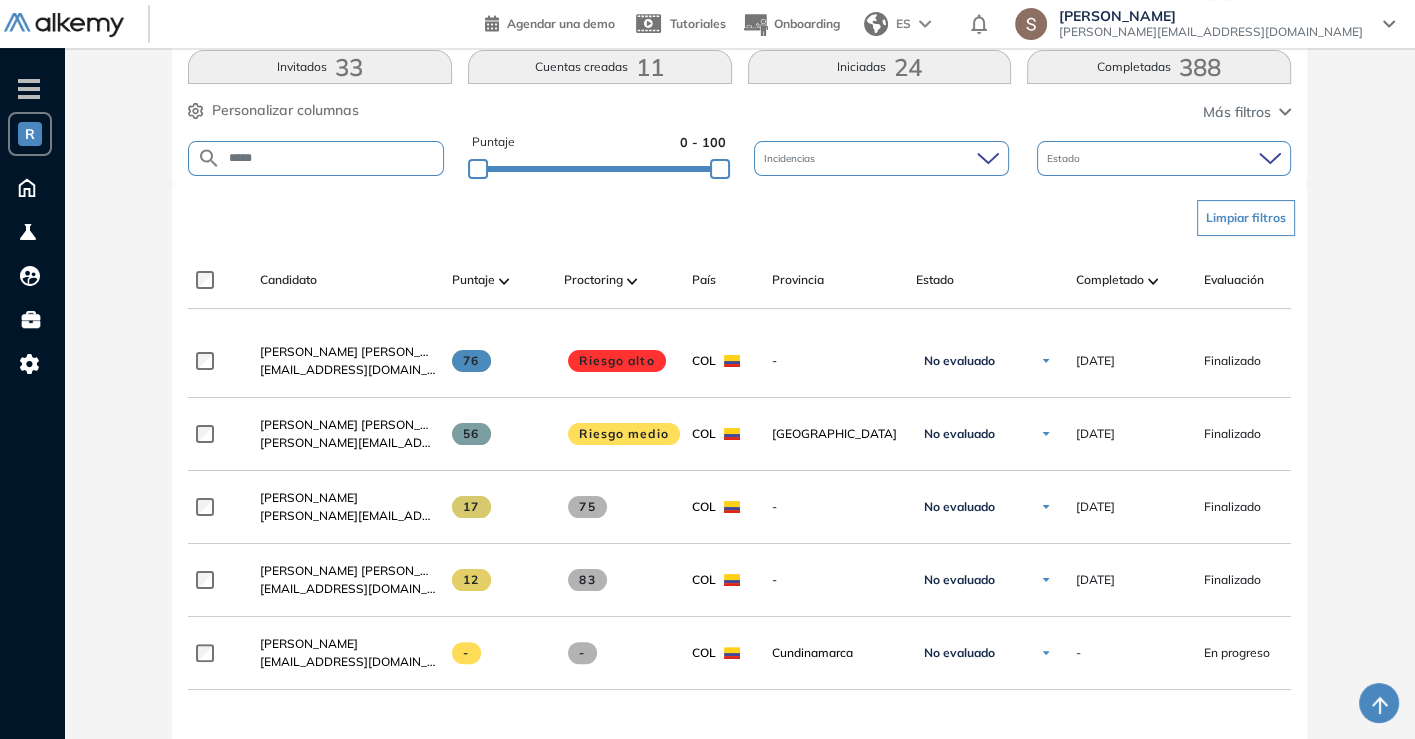 scroll, scrollTop: 337, scrollLeft: 0, axis: vertical 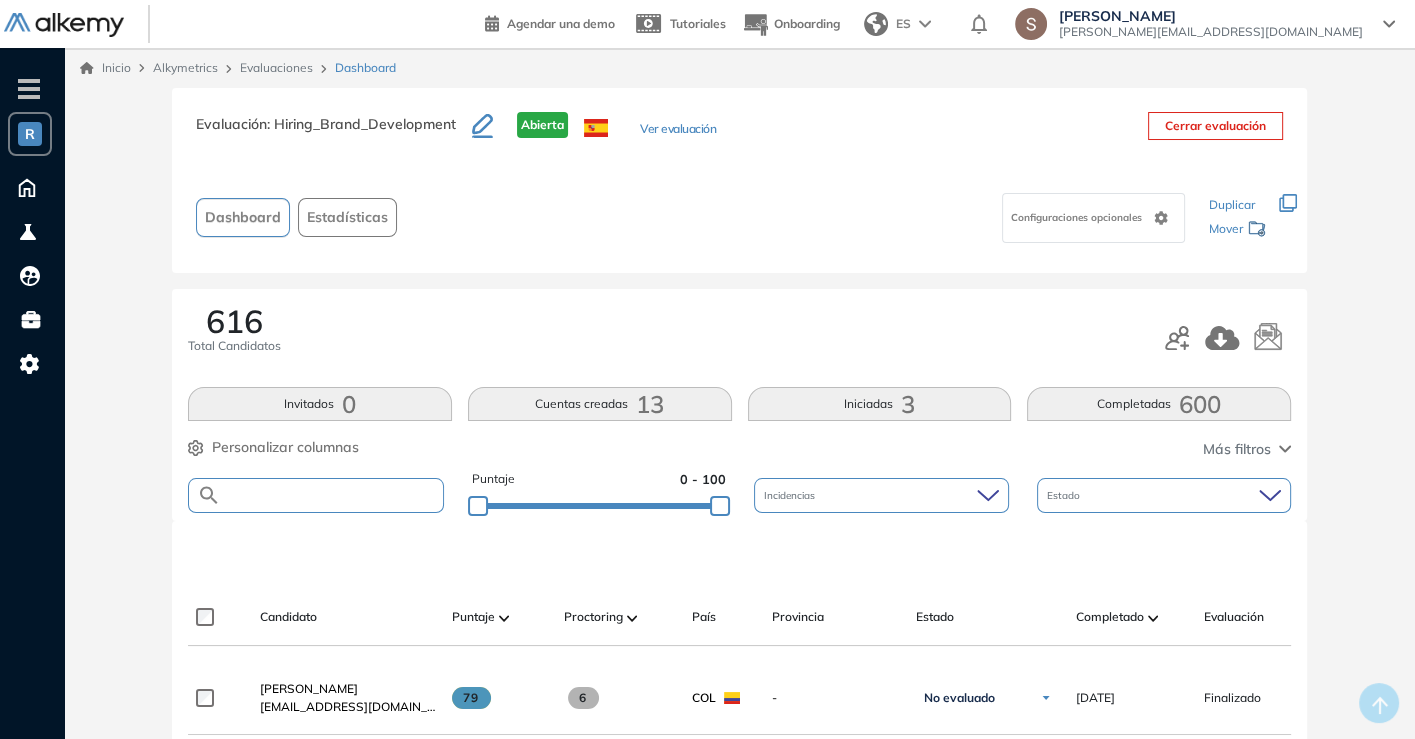 click at bounding box center (332, 495) 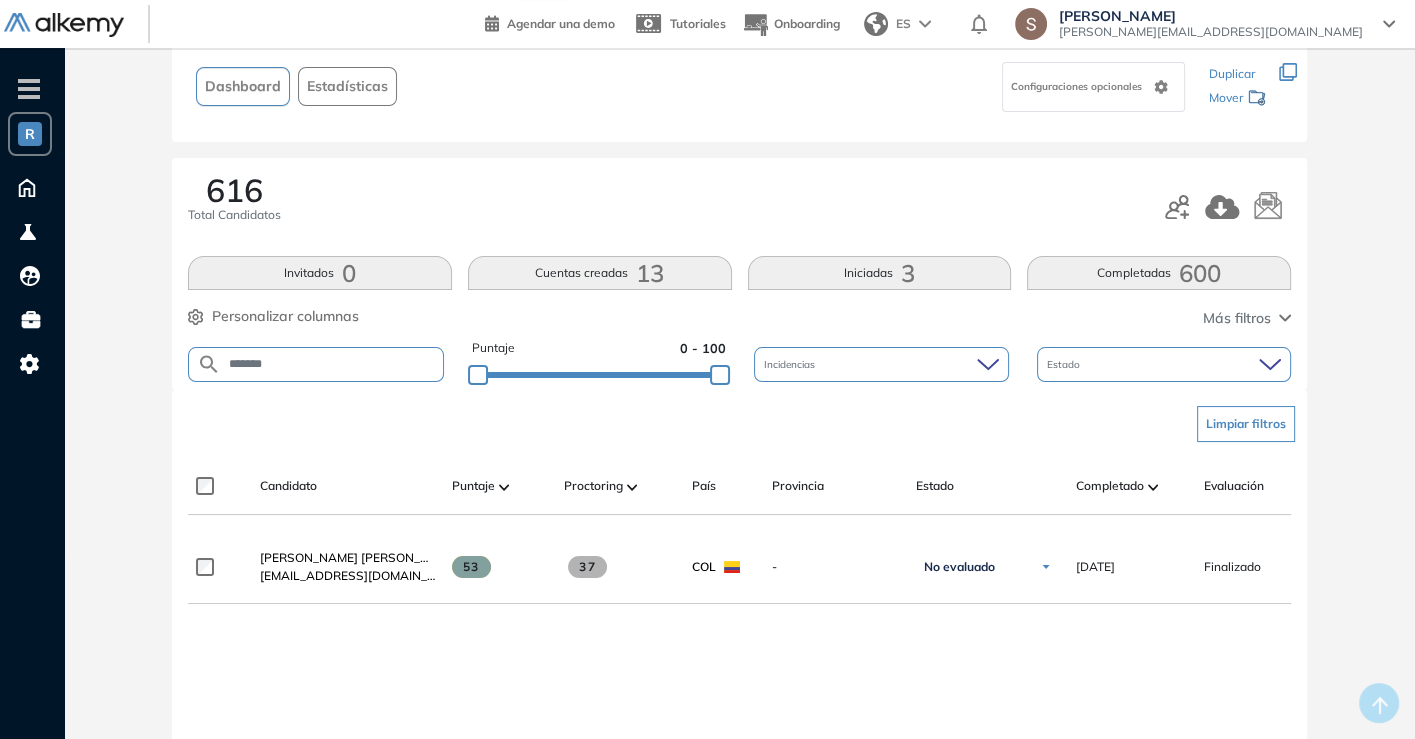 scroll, scrollTop: 132, scrollLeft: 0, axis: vertical 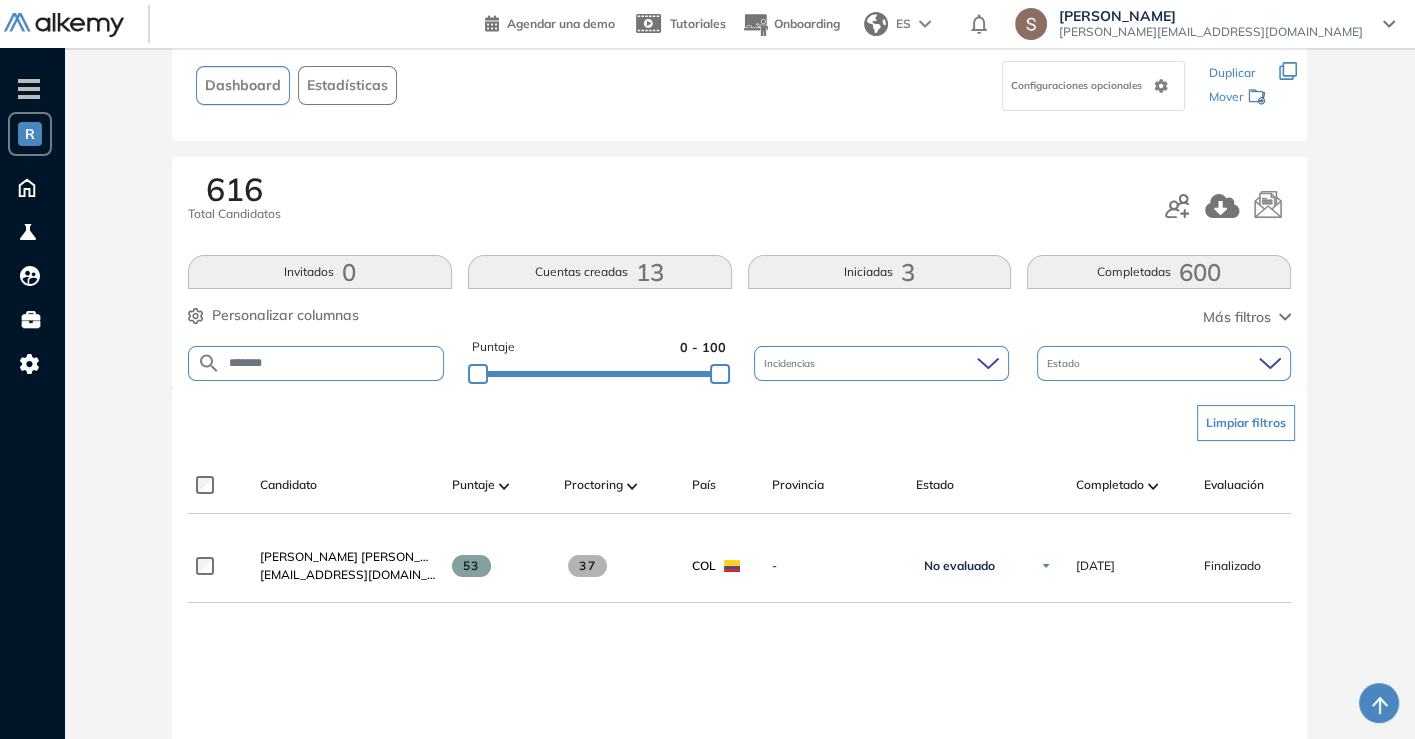 click on "*******" at bounding box center (332, 363) 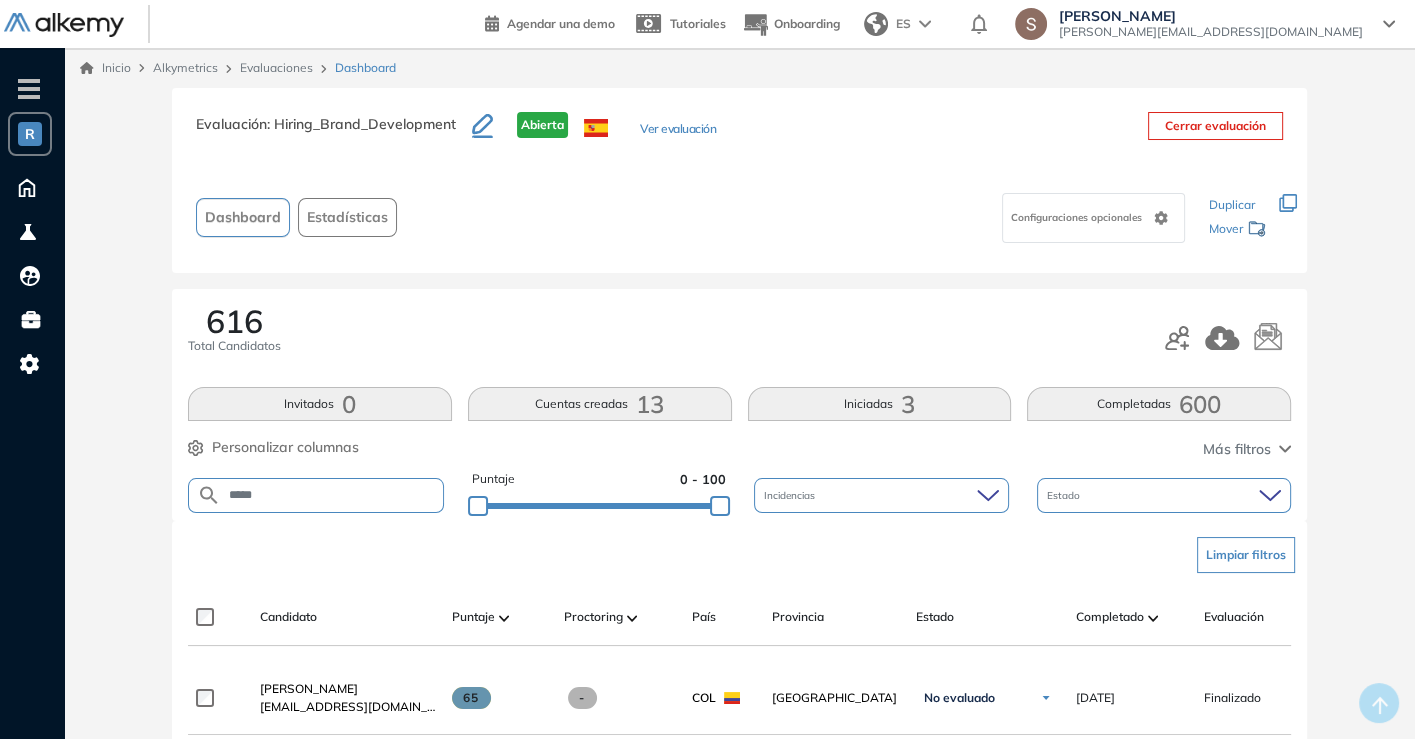 scroll, scrollTop: 180, scrollLeft: 0, axis: vertical 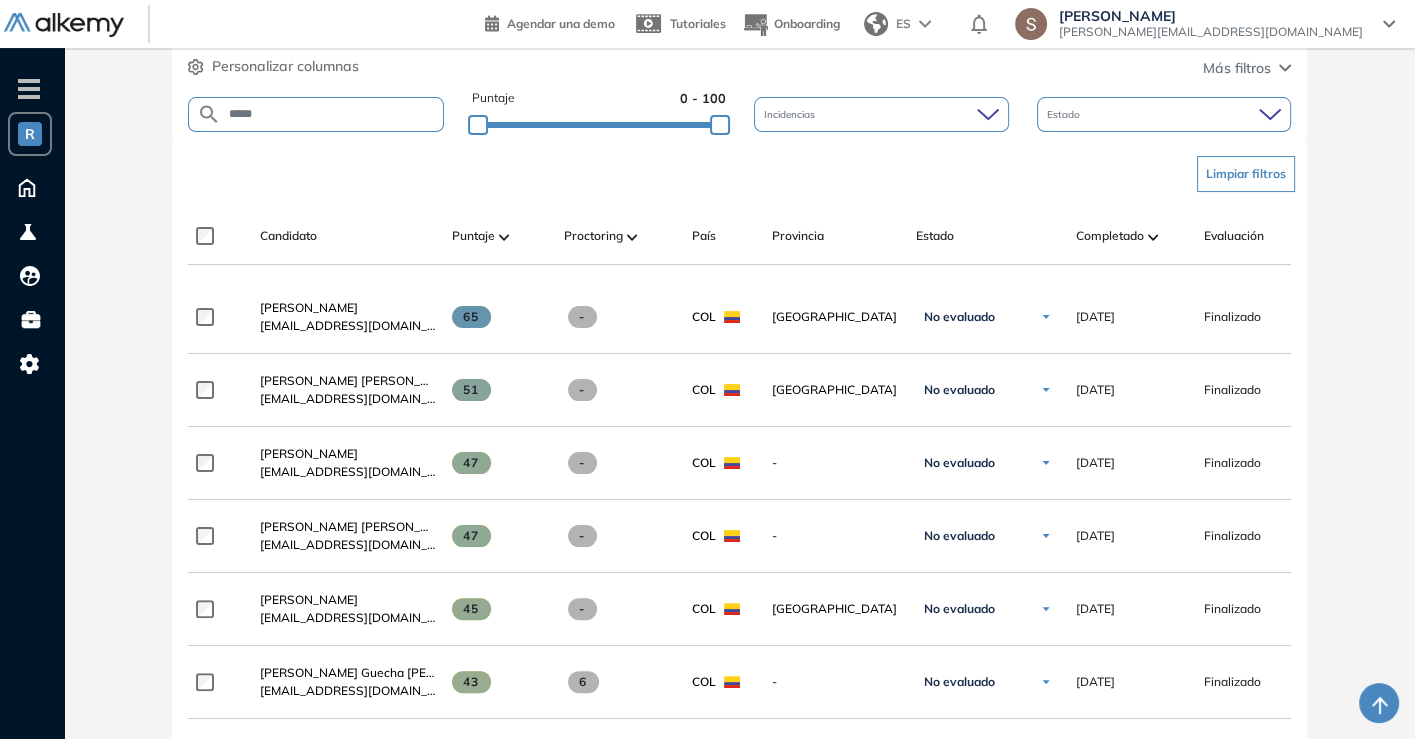 click on "*****" at bounding box center (332, 114) 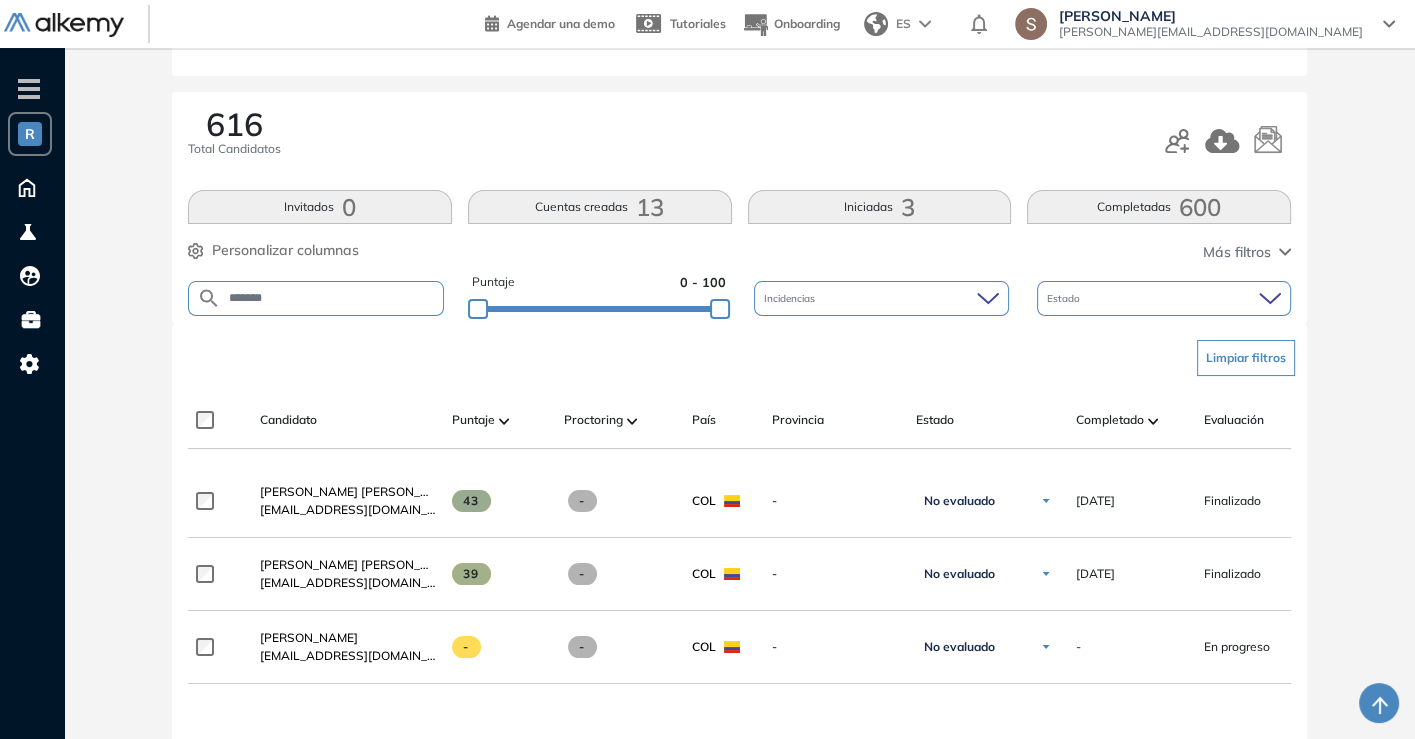 scroll, scrollTop: 199, scrollLeft: 0, axis: vertical 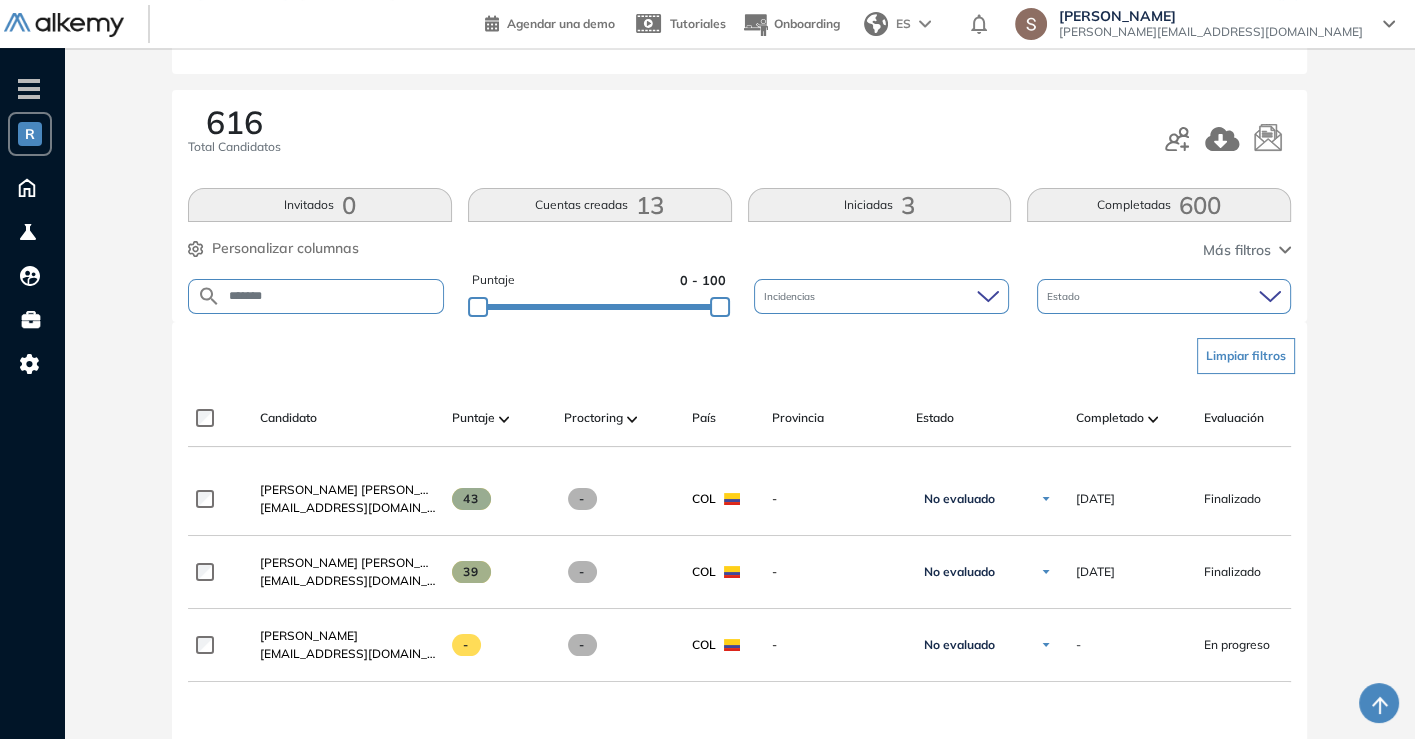 click on "*******" at bounding box center [332, 296] 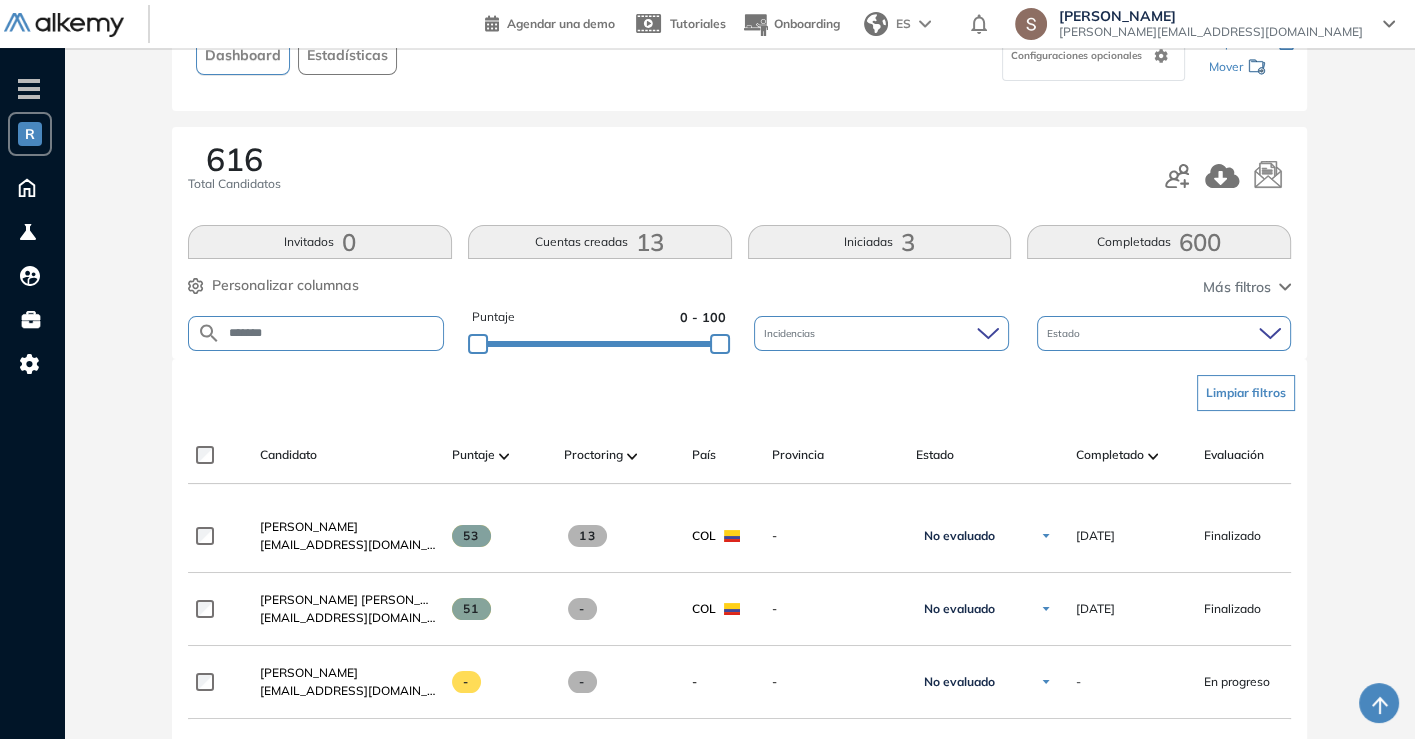 scroll, scrollTop: 175, scrollLeft: 0, axis: vertical 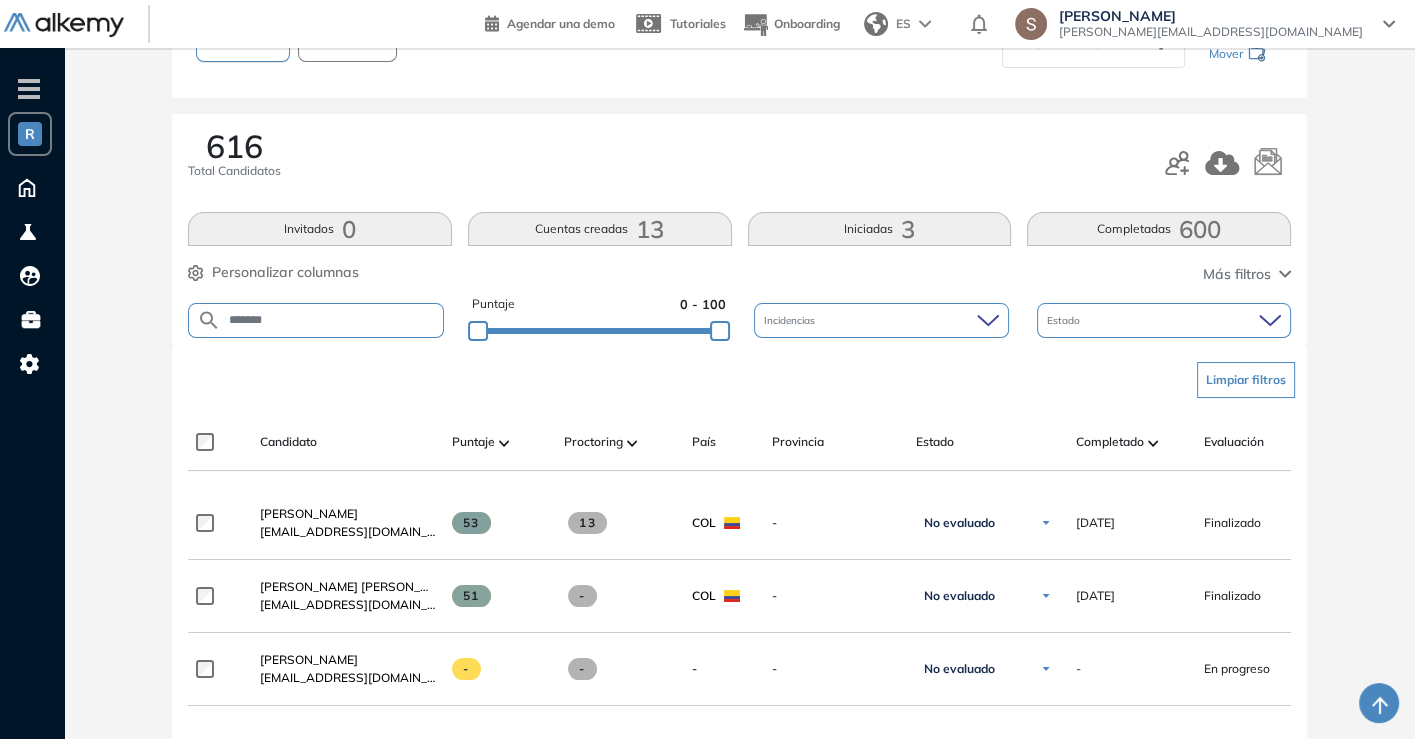 click on "*******" at bounding box center (332, 320) 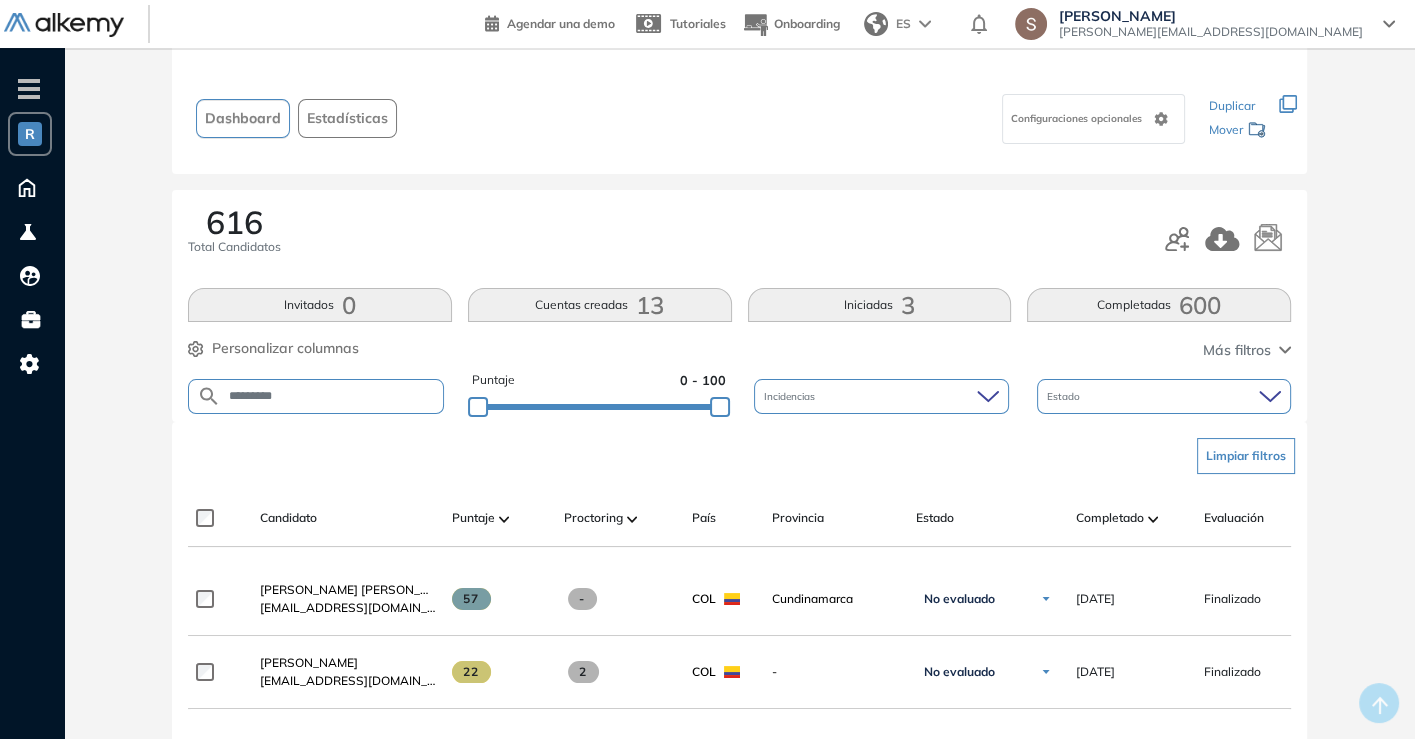 scroll, scrollTop: 168, scrollLeft: 0, axis: vertical 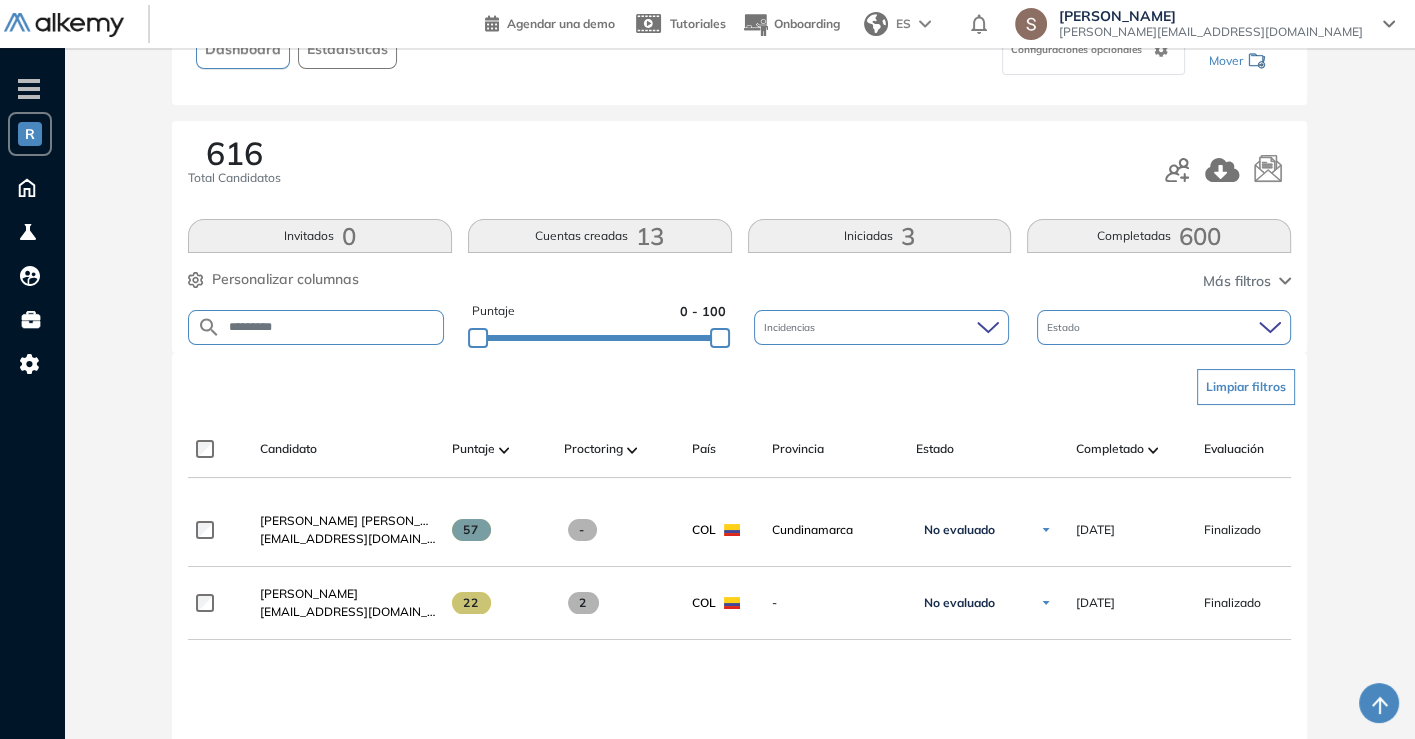 click on "*********" at bounding box center [332, 327] 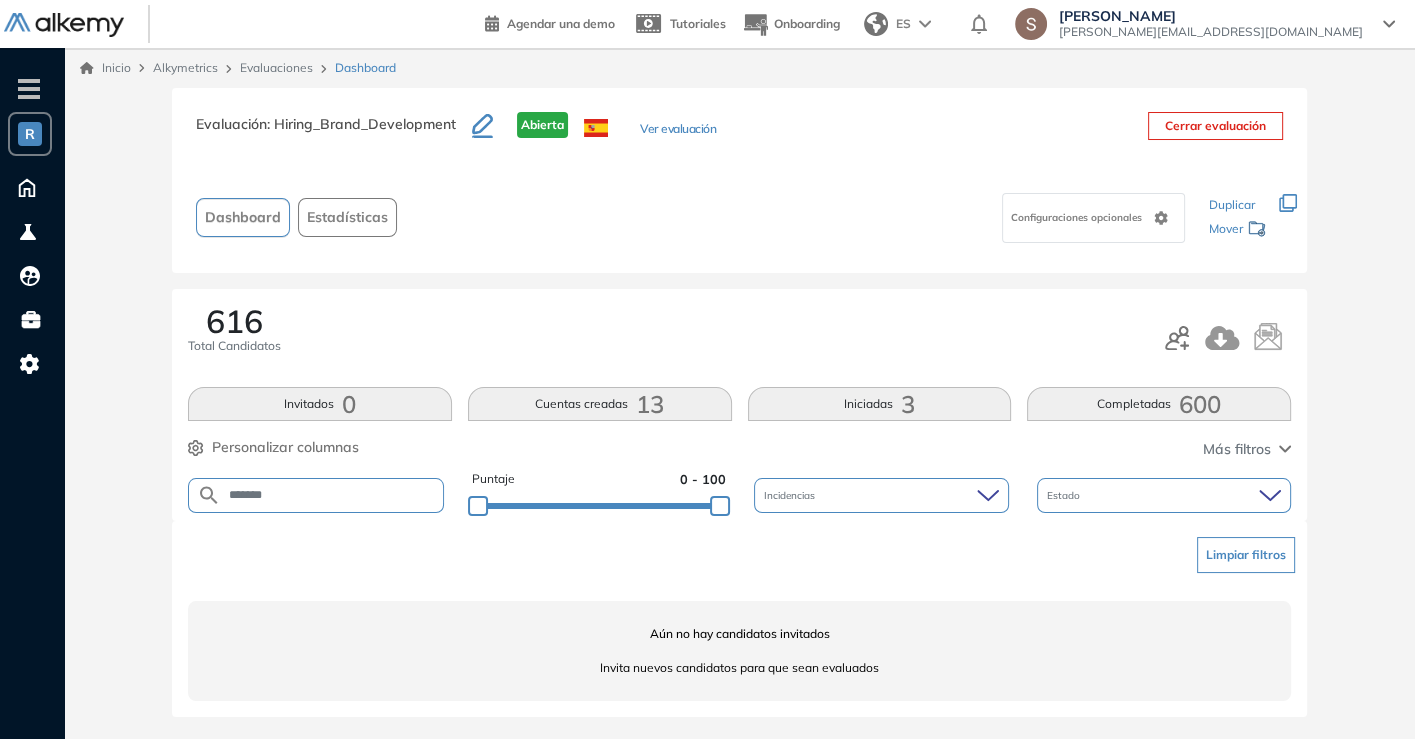 scroll, scrollTop: 0, scrollLeft: 0, axis: both 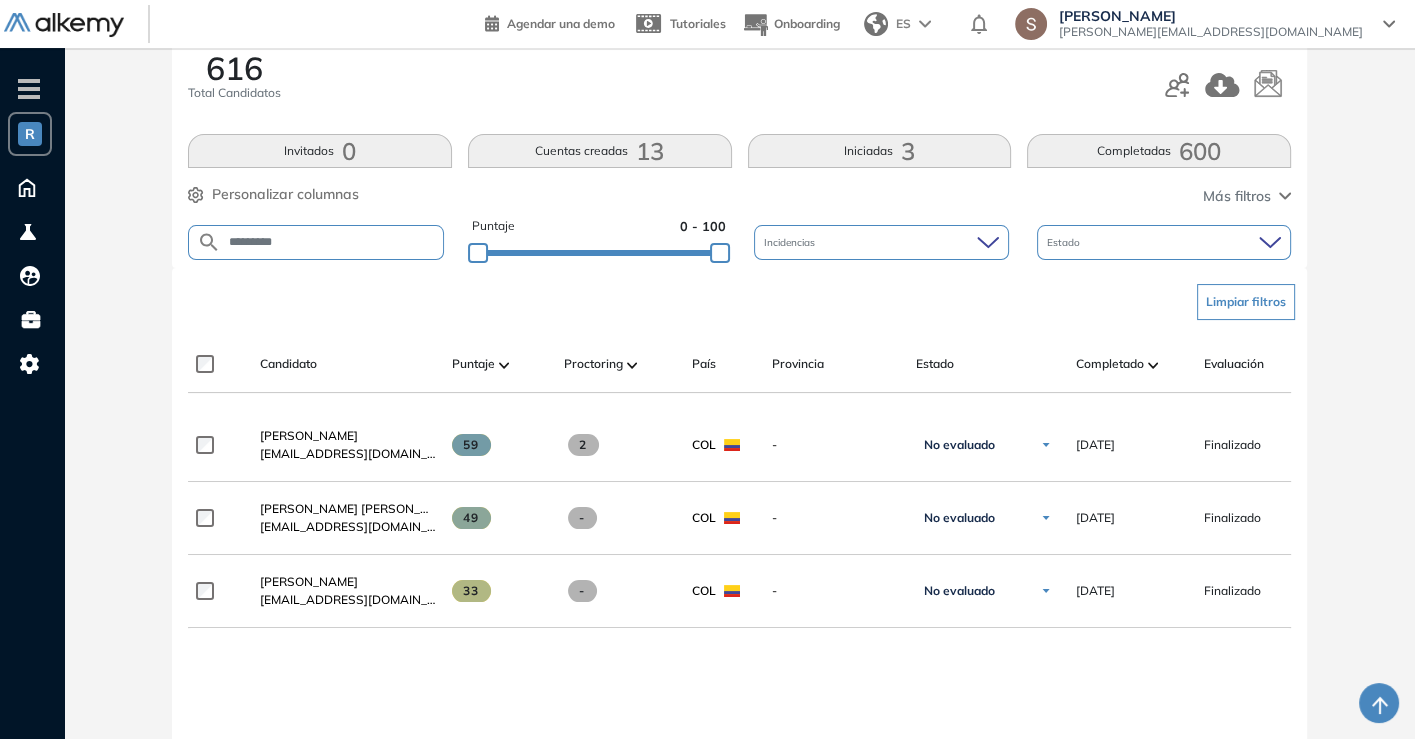 click on "*********" at bounding box center (332, 242) 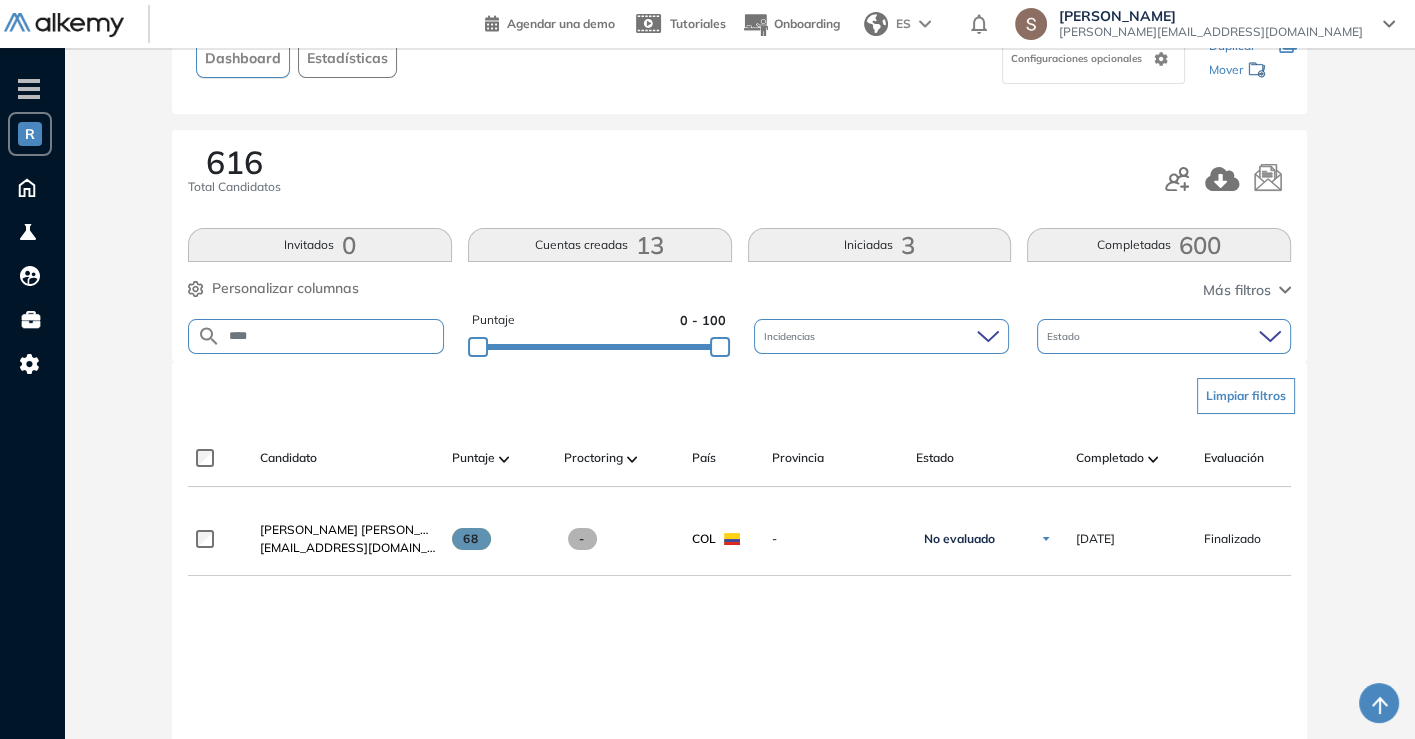 scroll, scrollTop: 160, scrollLeft: 0, axis: vertical 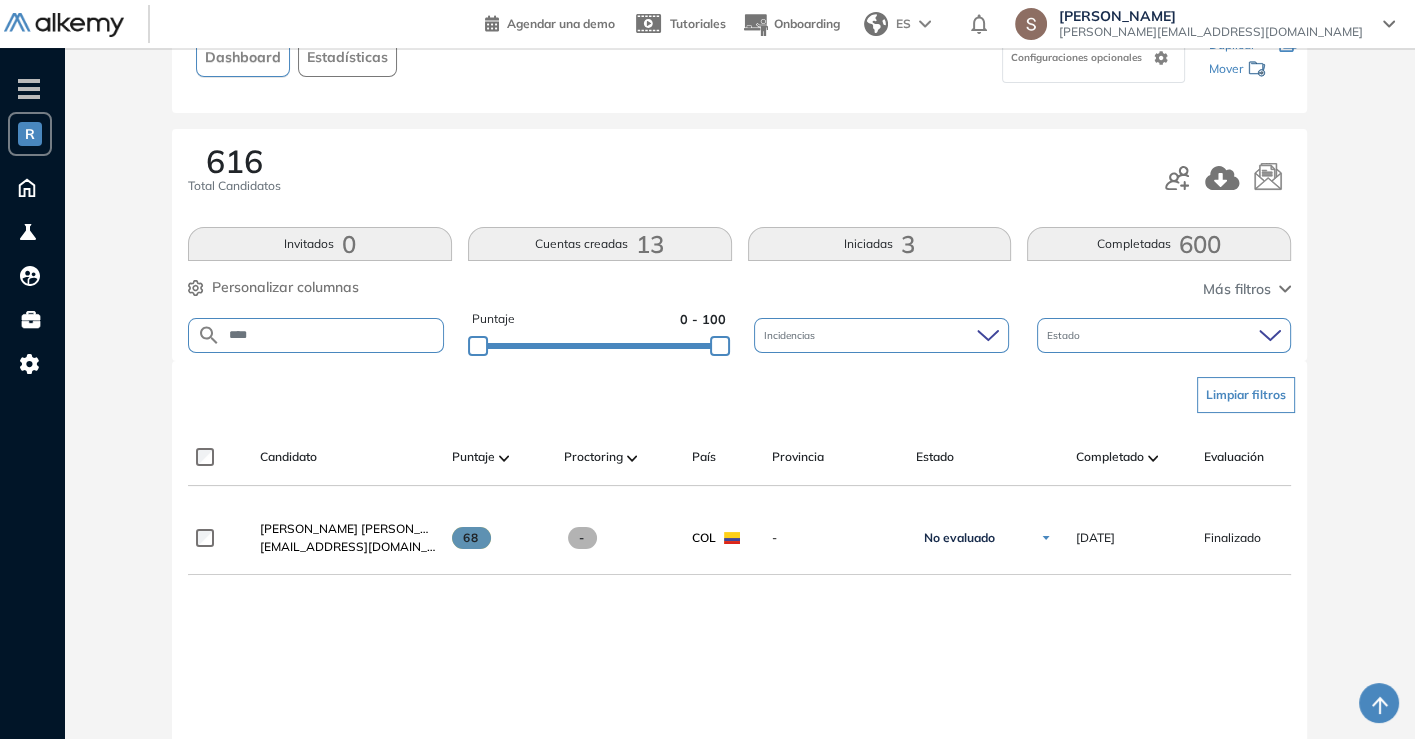 click on "****" at bounding box center [332, 335] 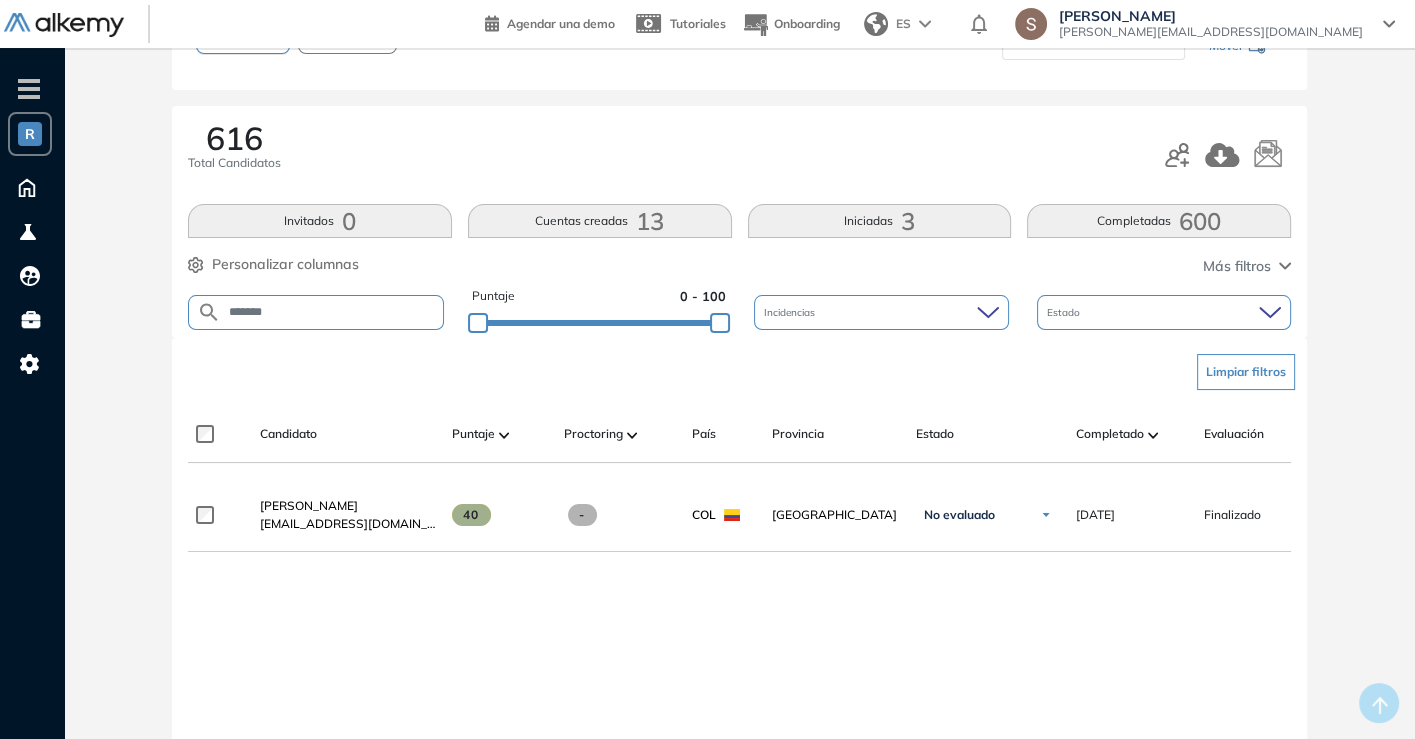 scroll, scrollTop: 188, scrollLeft: 0, axis: vertical 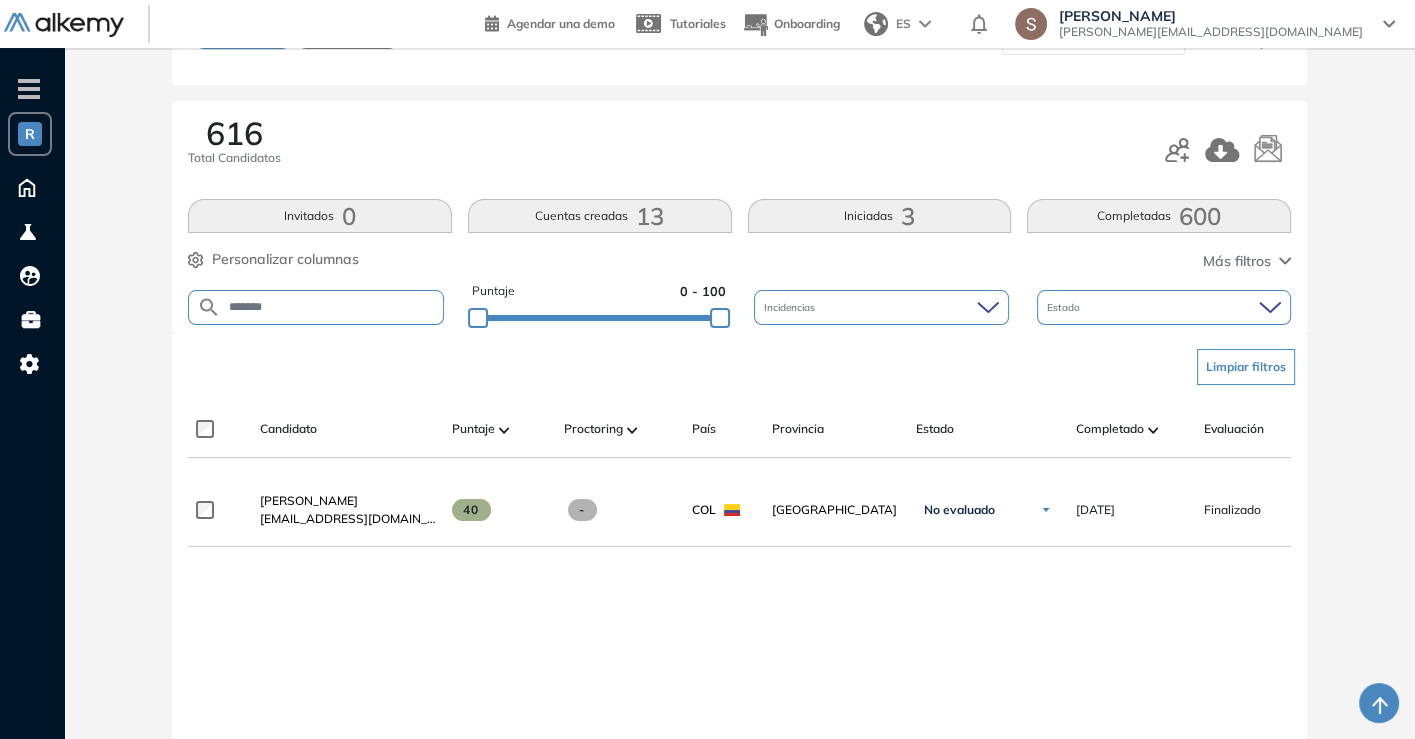 click on "*******" at bounding box center [316, 307] 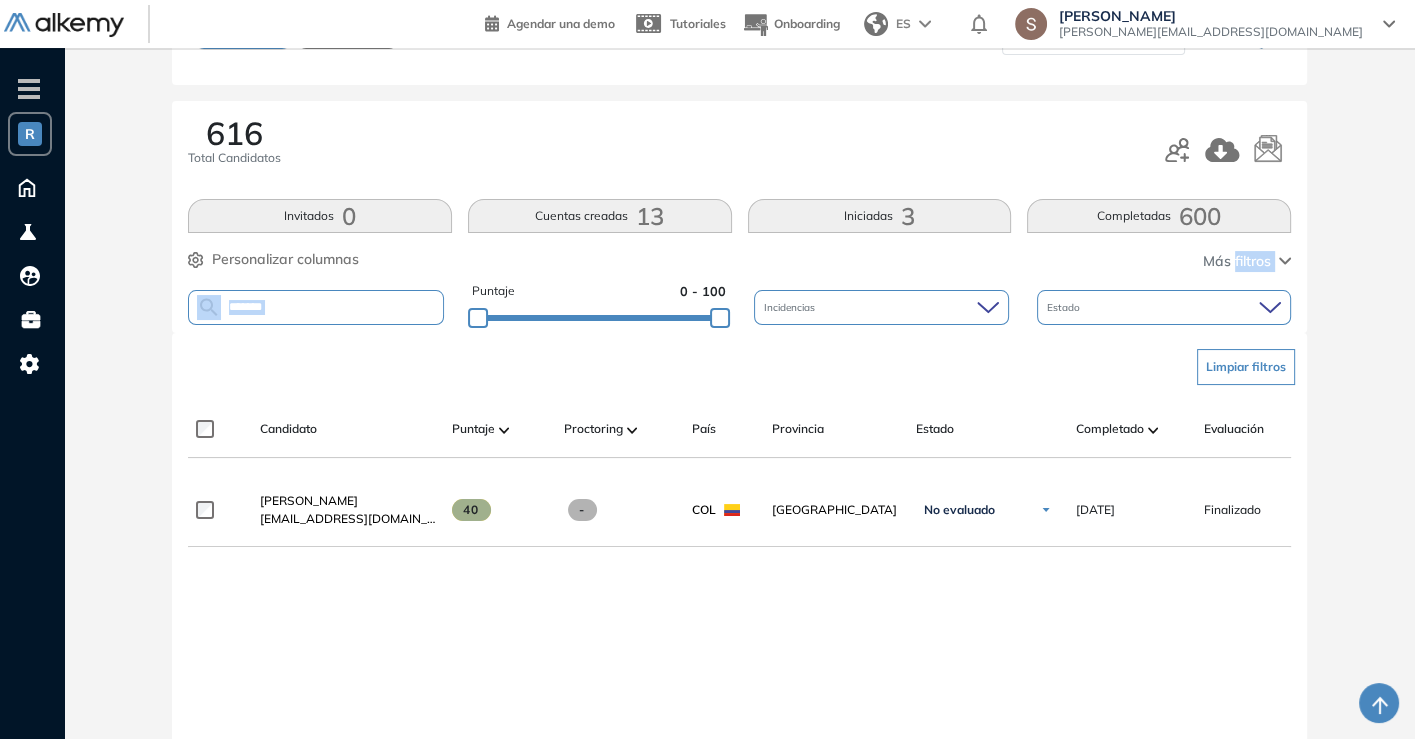 click on "*******" at bounding box center [316, 307] 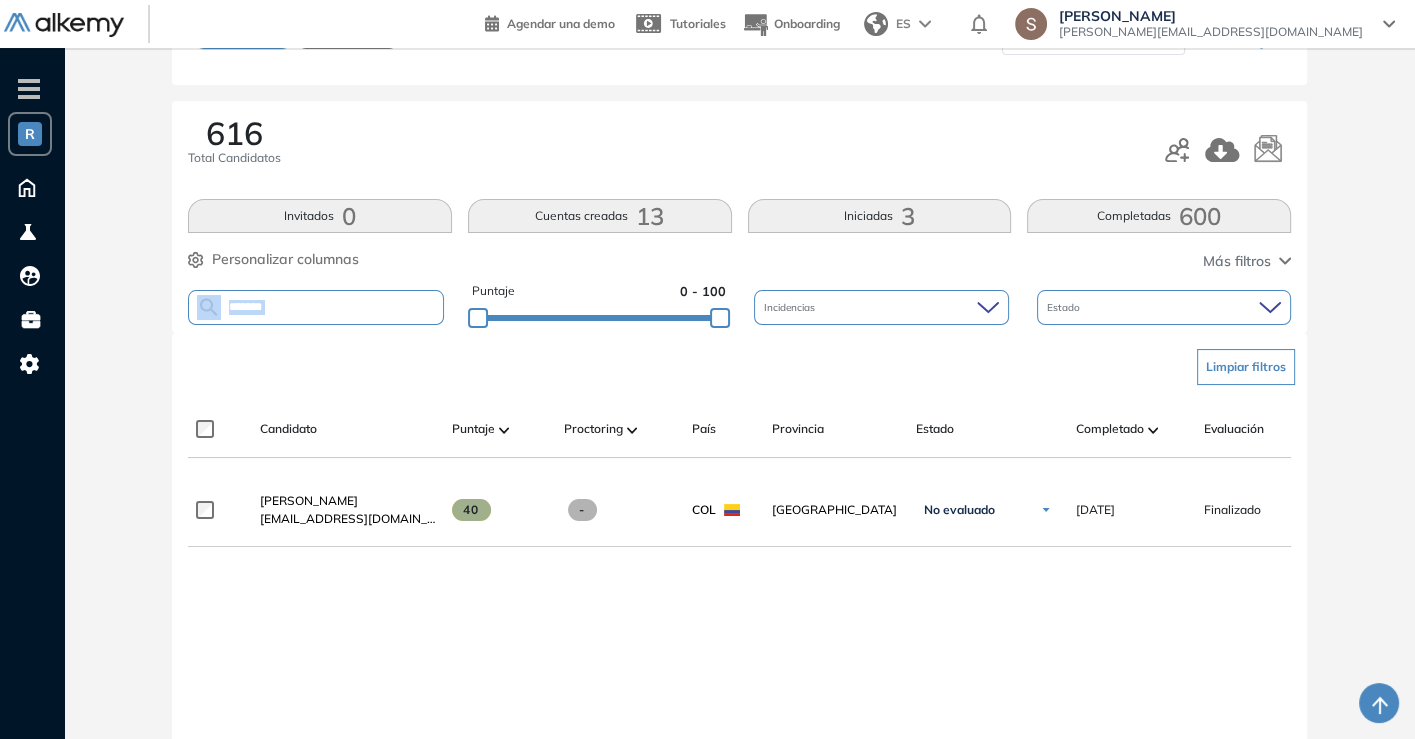click on "*******" at bounding box center [316, 307] 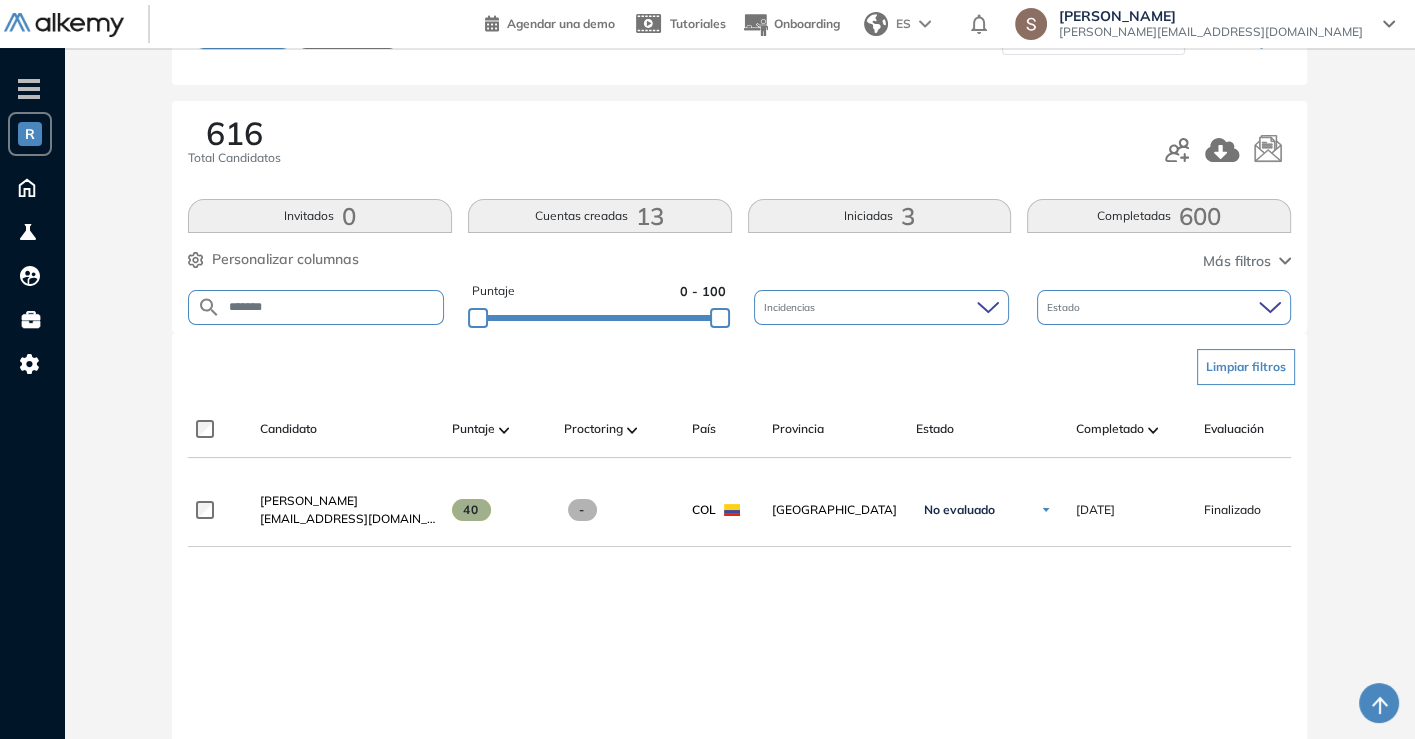 click on "*******" at bounding box center (332, 307) 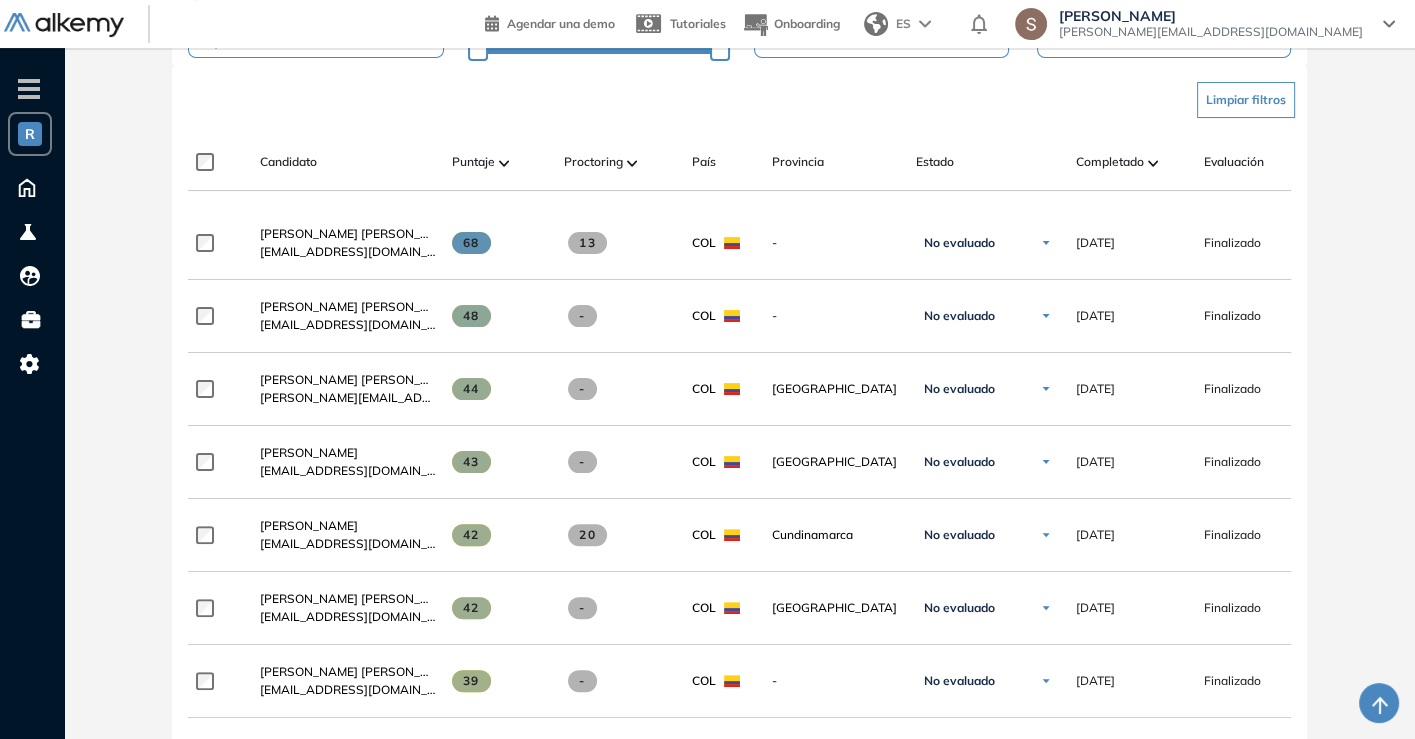 scroll, scrollTop: 443, scrollLeft: 0, axis: vertical 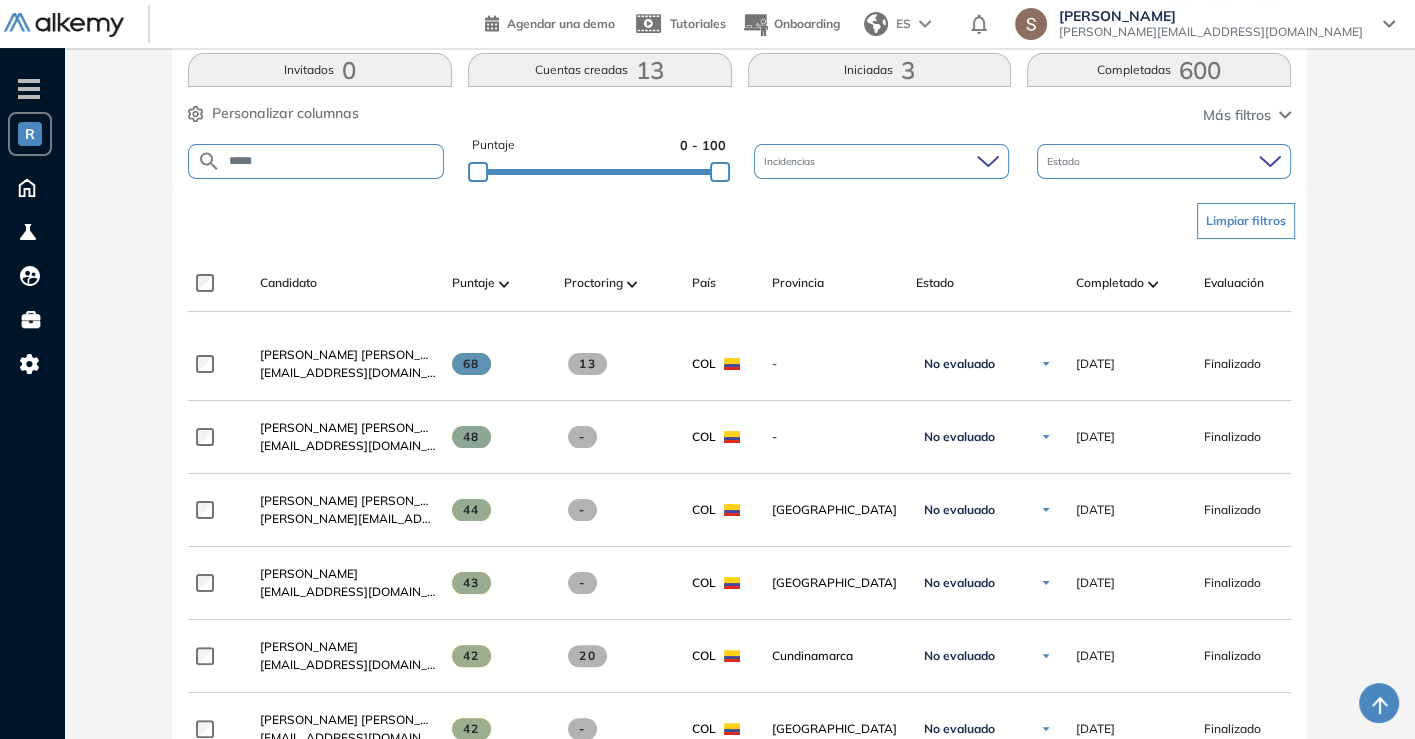 click on "*****" at bounding box center [332, 161] 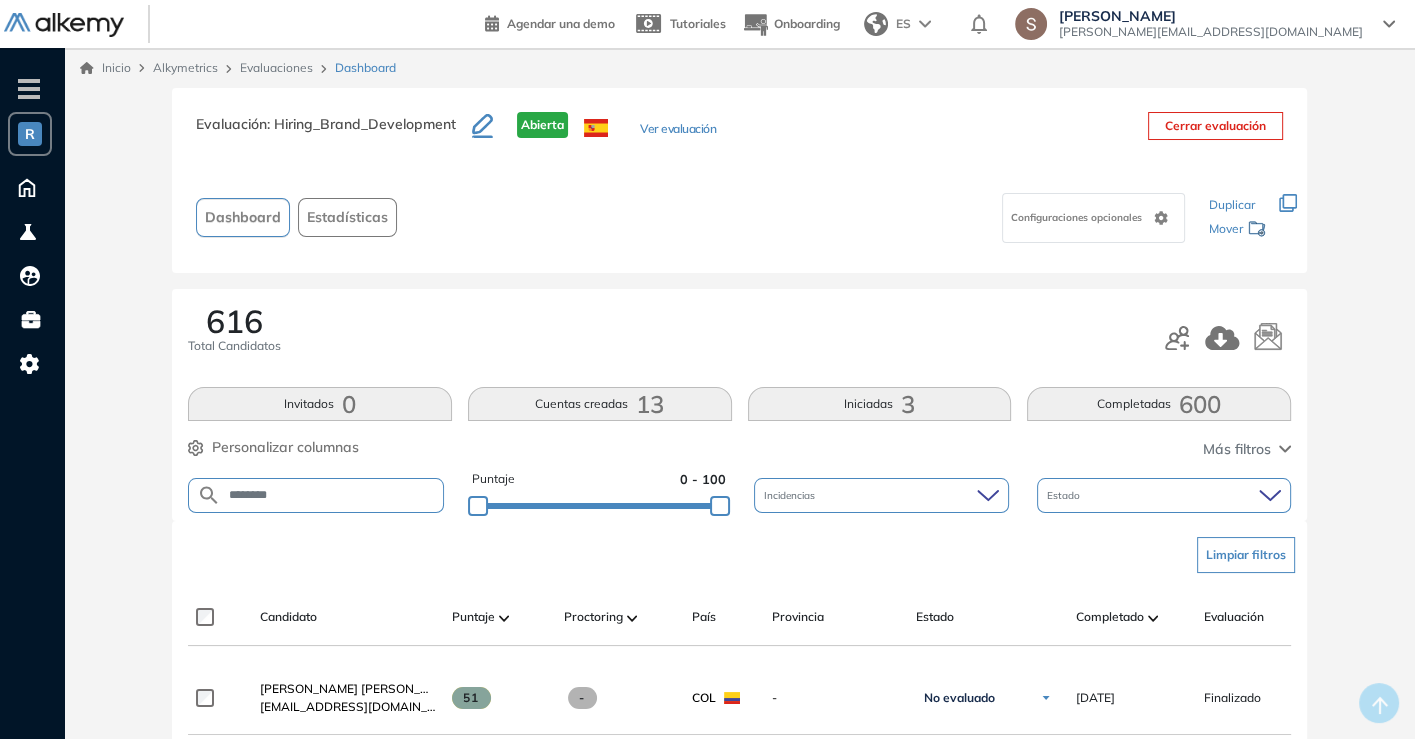 scroll, scrollTop: 273, scrollLeft: 0, axis: vertical 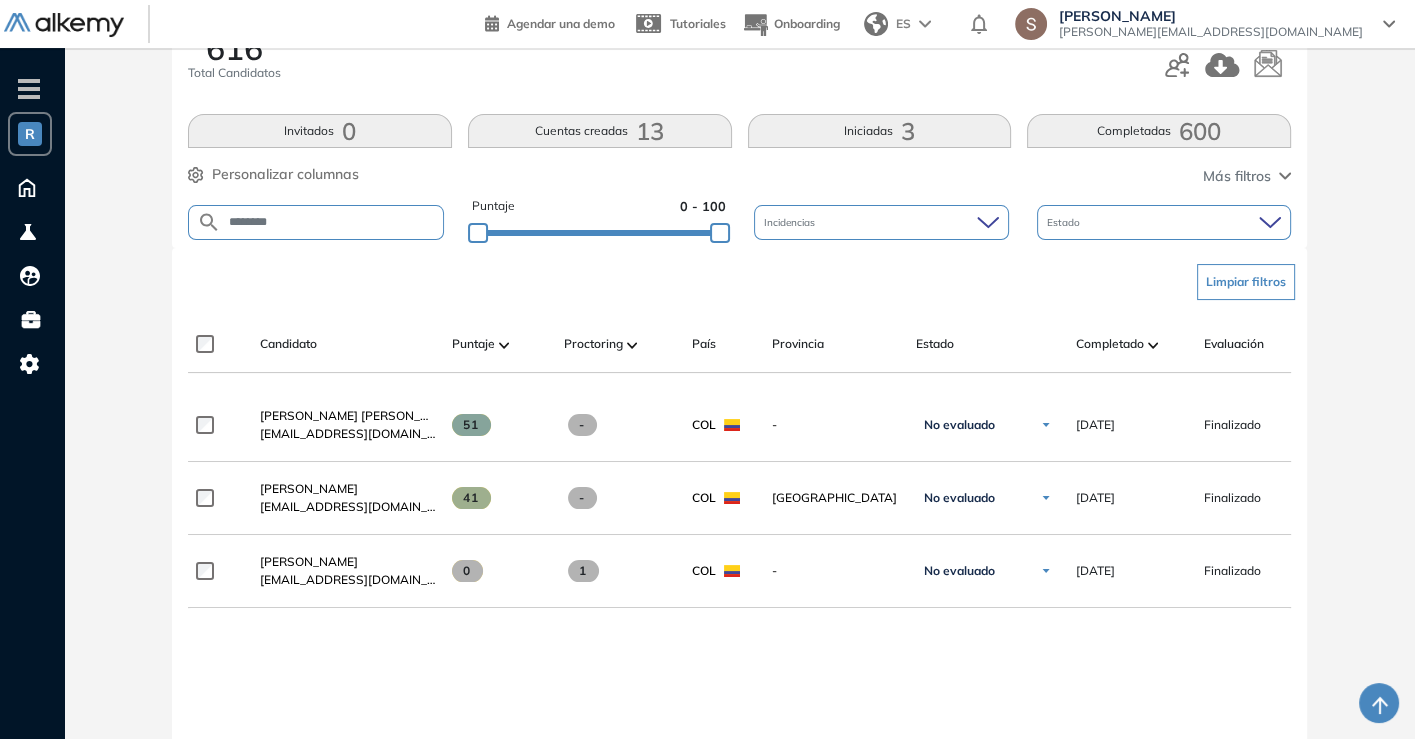 click on "********" at bounding box center (332, 222) 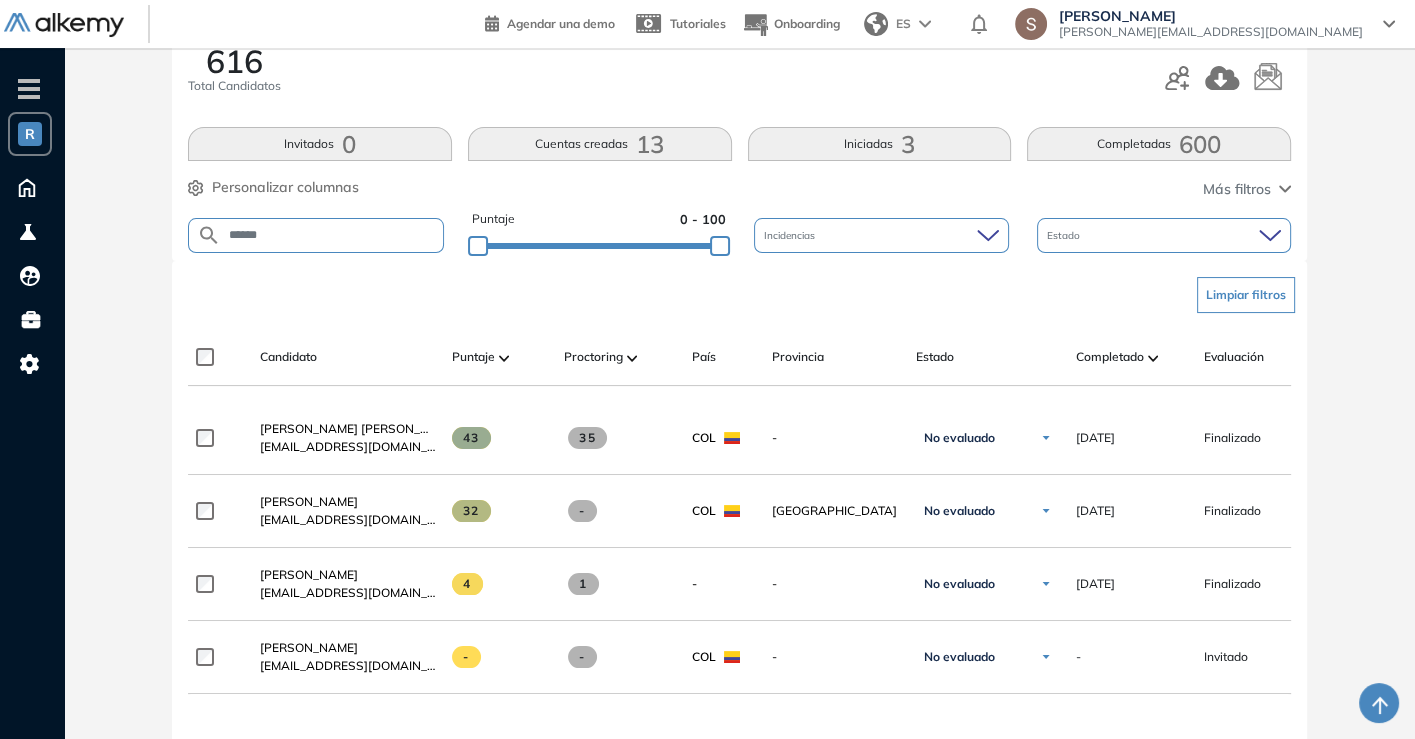 scroll, scrollTop: 264, scrollLeft: 0, axis: vertical 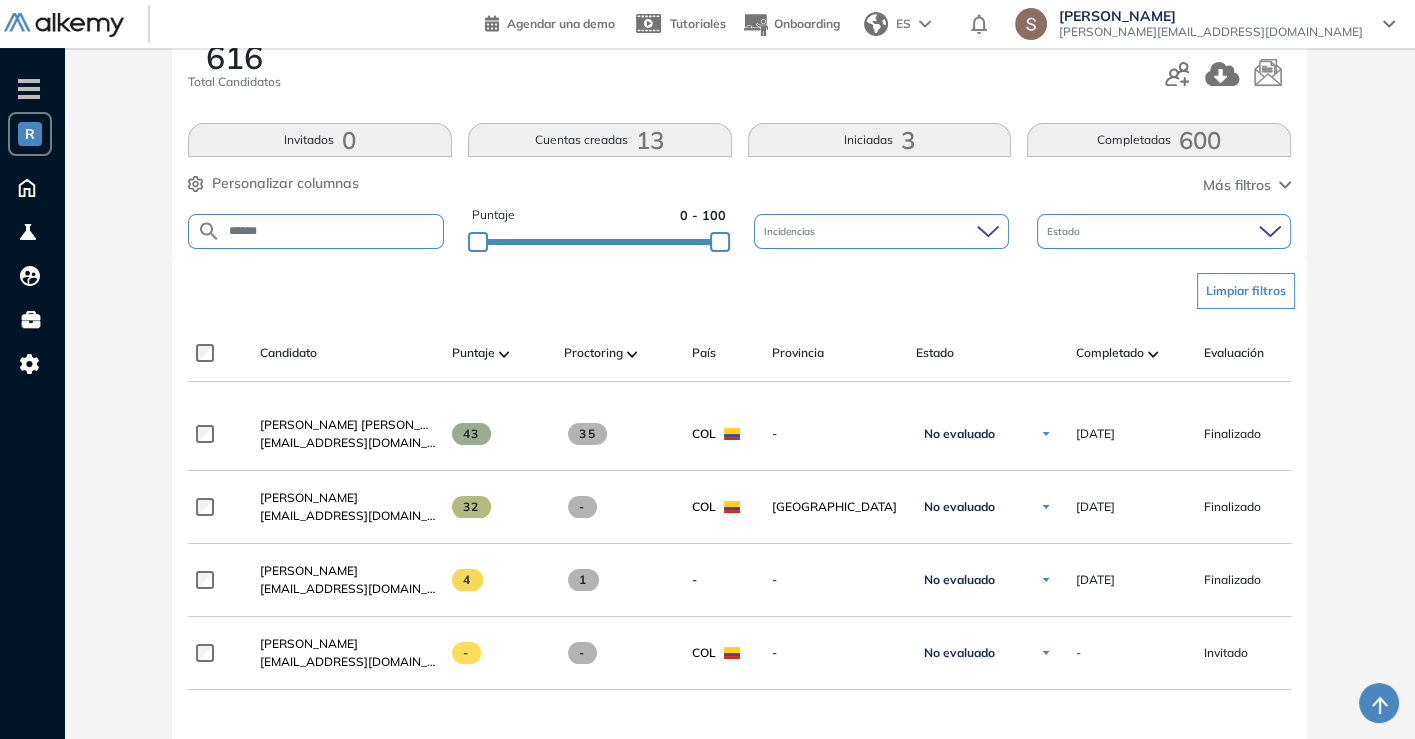 click on "******" at bounding box center (332, 231) 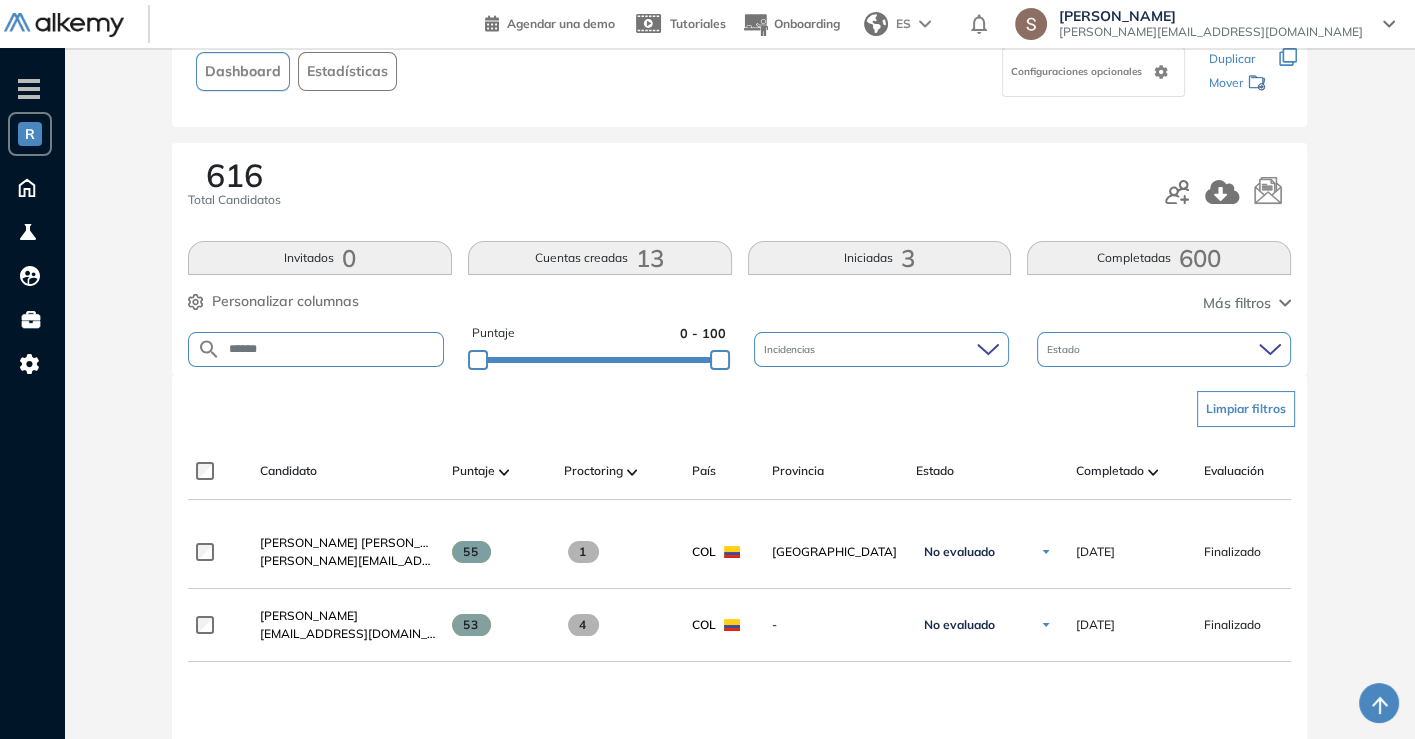 scroll, scrollTop: 148, scrollLeft: 0, axis: vertical 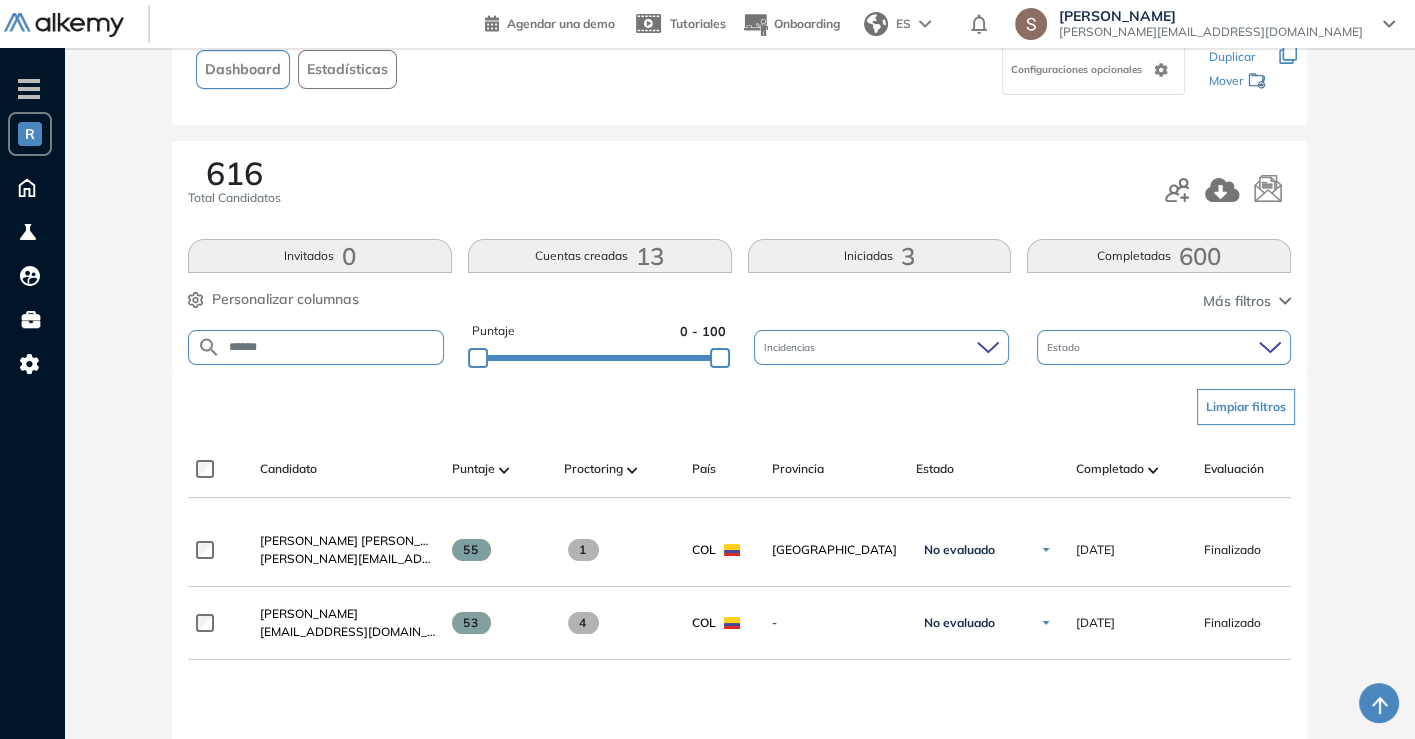 click on "******" at bounding box center [332, 347] 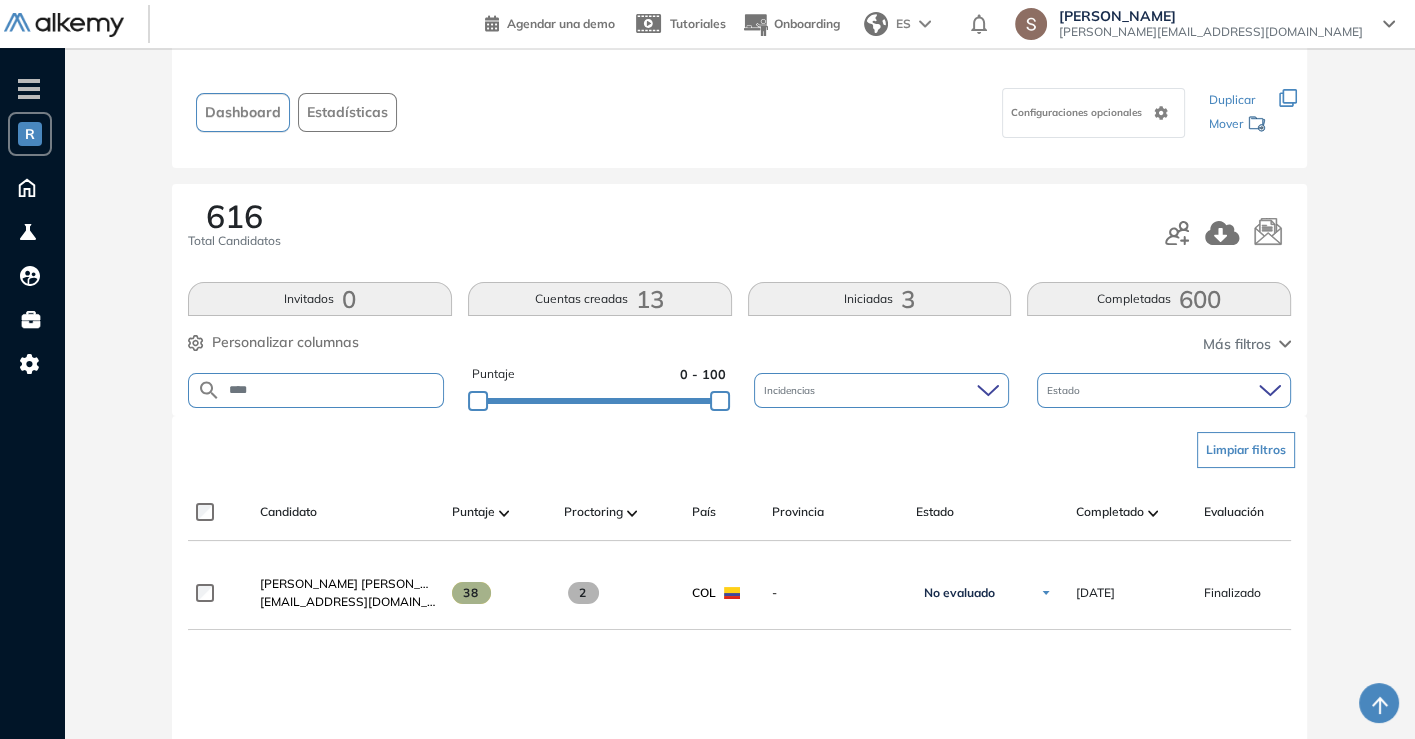 scroll, scrollTop: 120, scrollLeft: 0, axis: vertical 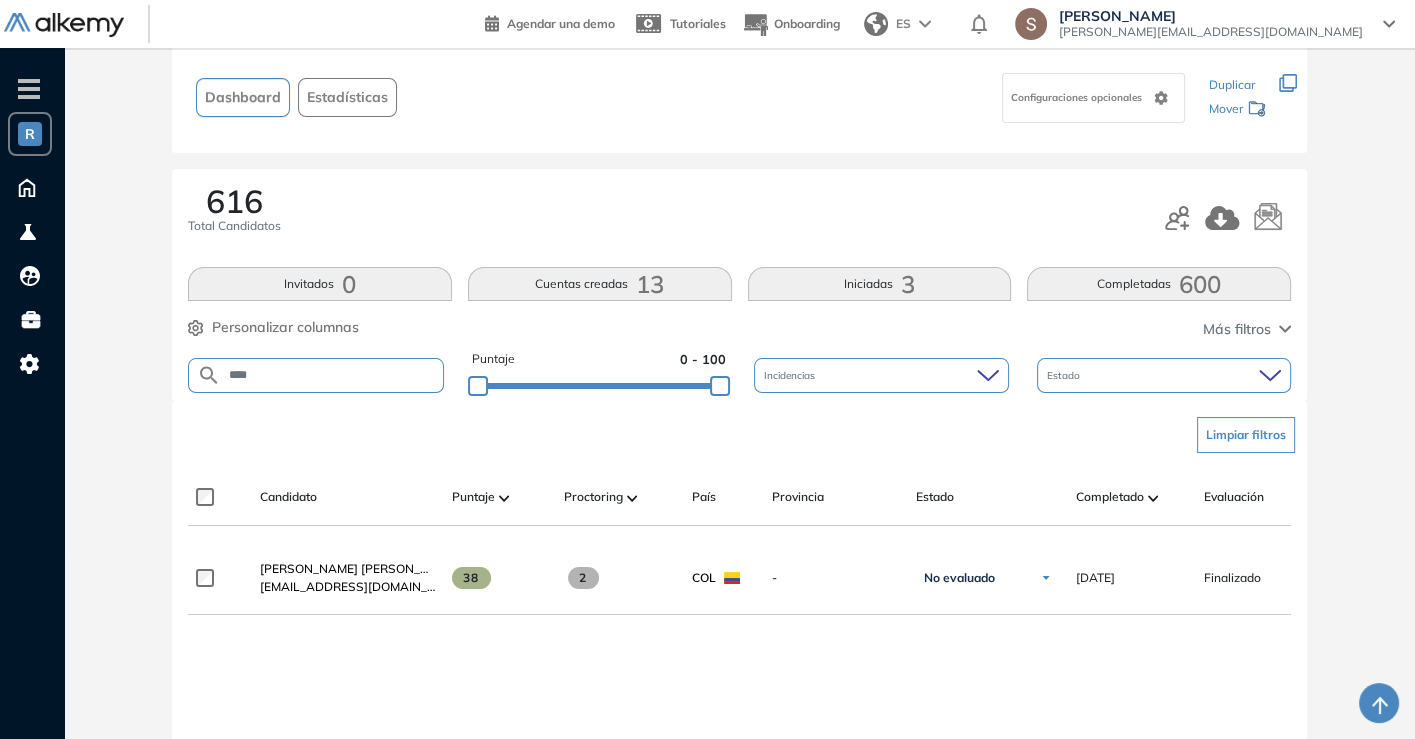 click on "****" at bounding box center [332, 375] 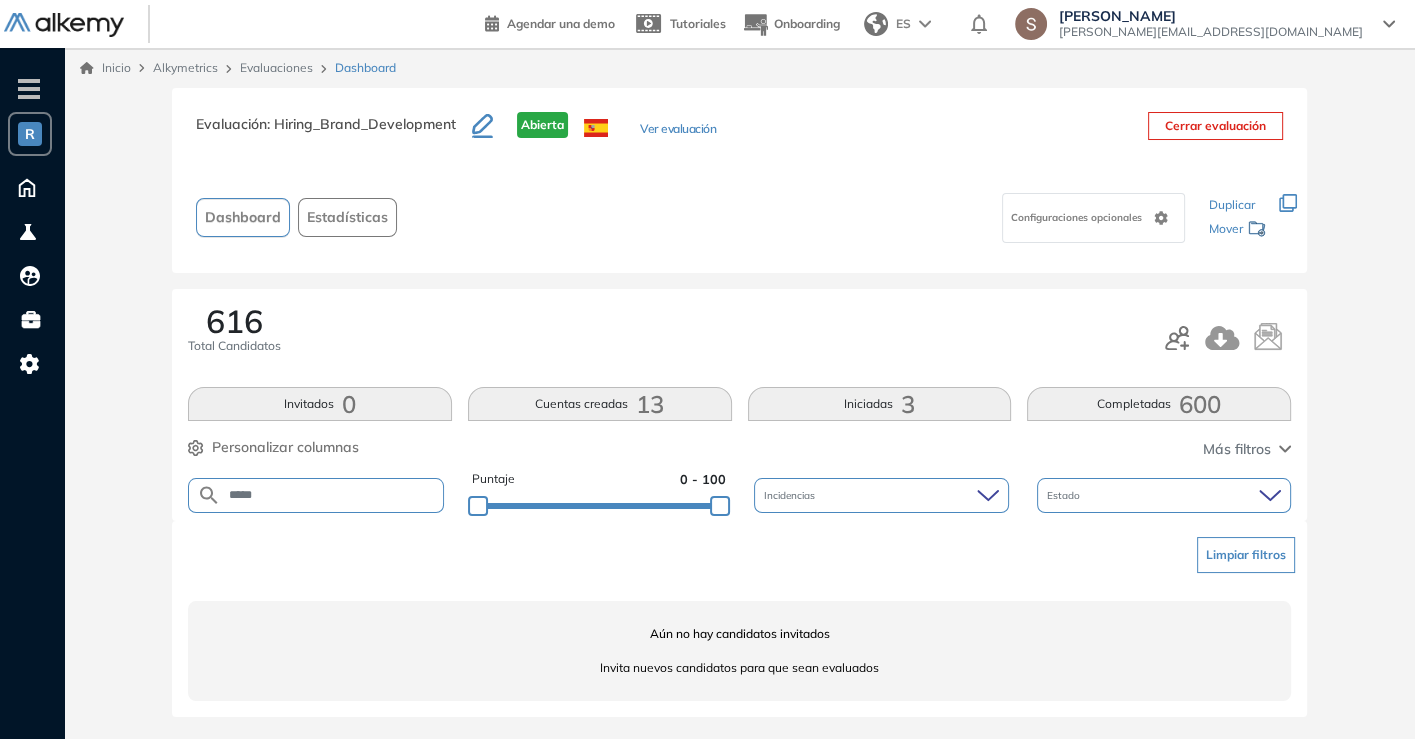 scroll, scrollTop: 0, scrollLeft: 0, axis: both 